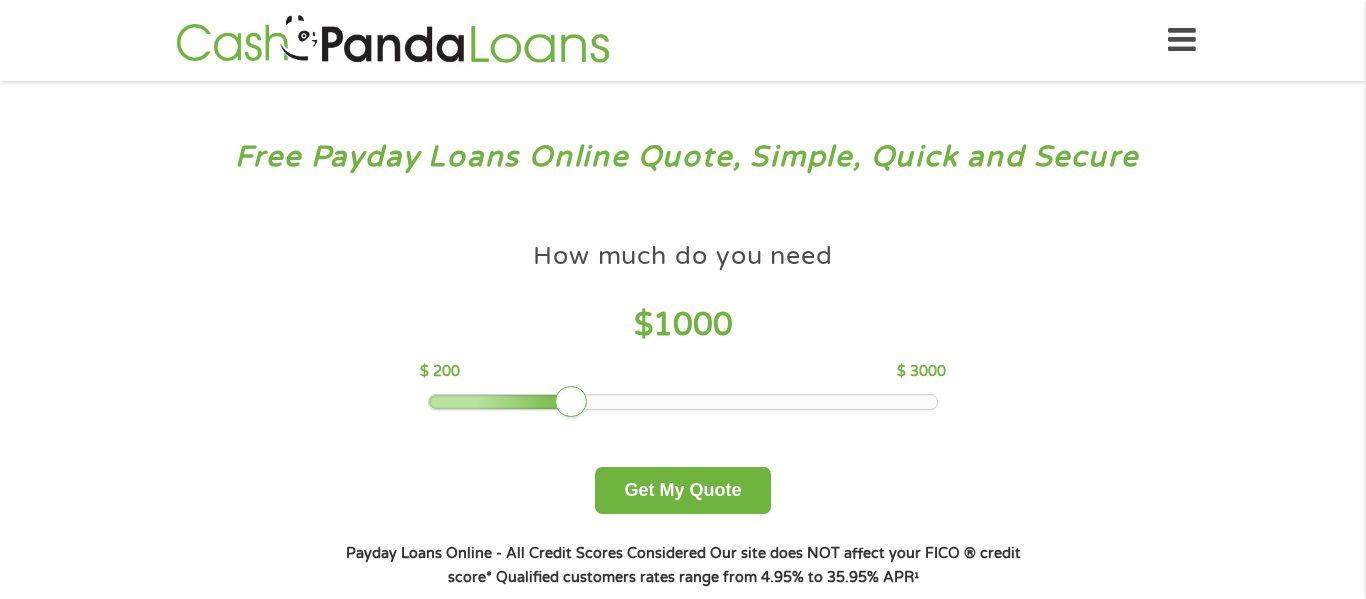 scroll, scrollTop: 0, scrollLeft: 0, axis: both 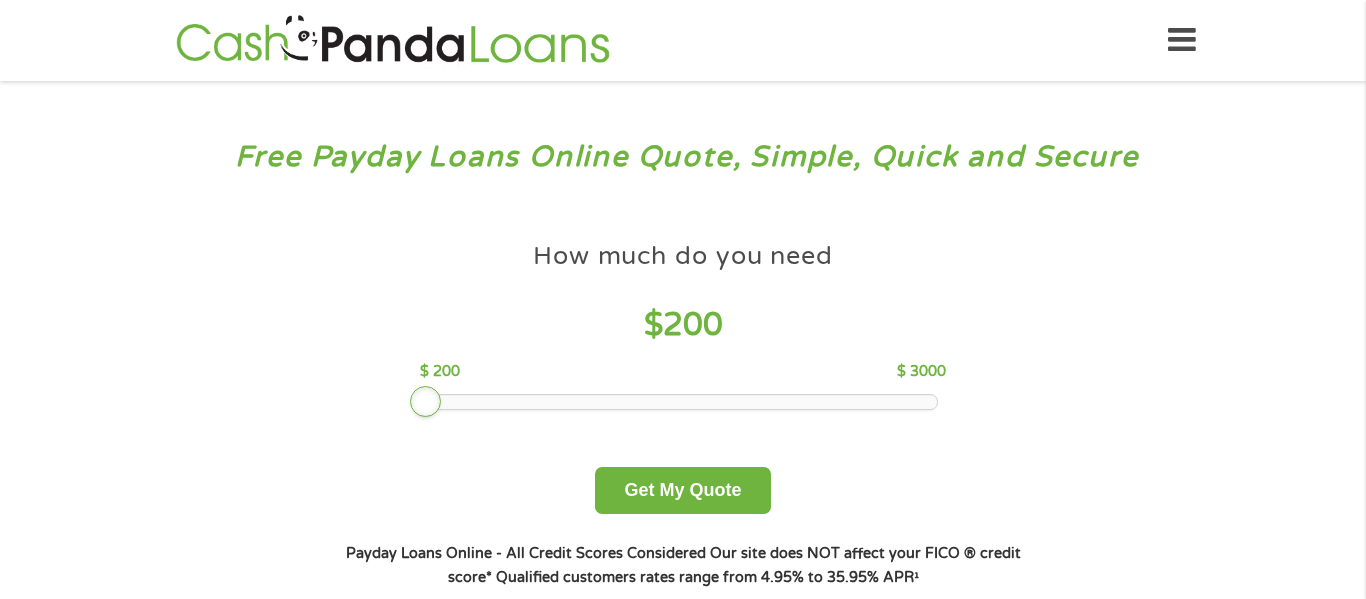 drag, startPoint x: 571, startPoint y: 402, endPoint x: 365, endPoint y: 427, distance: 207.51144 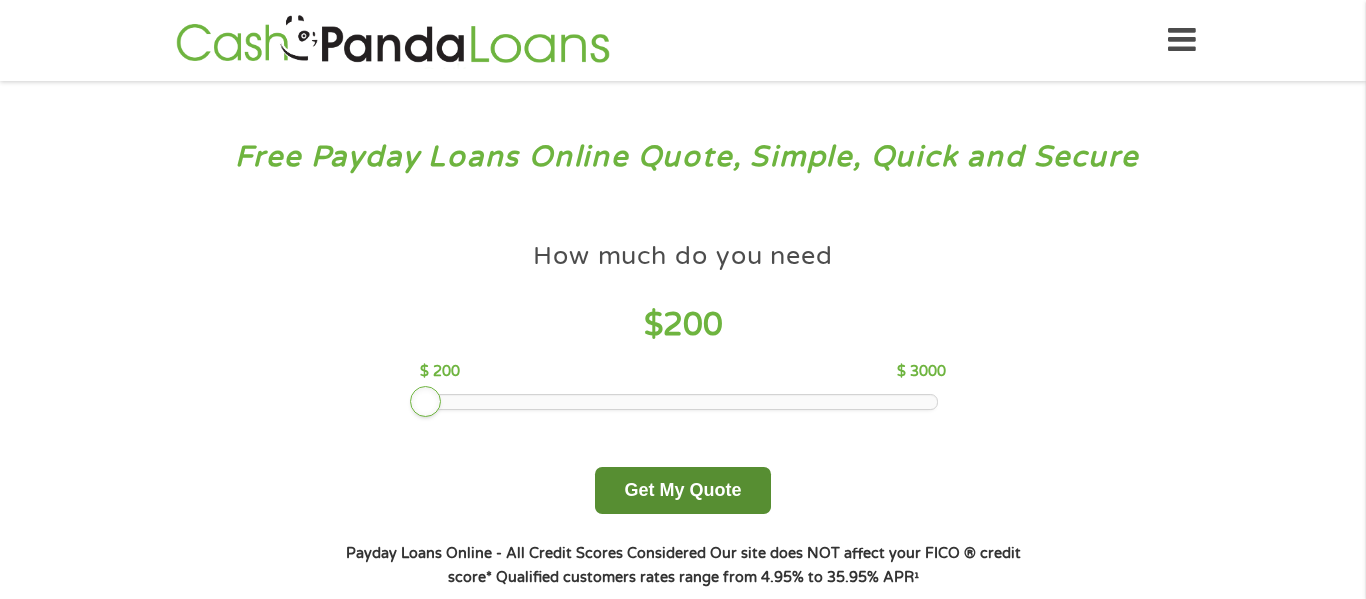 click on "Get My Quote" at bounding box center [682, 490] 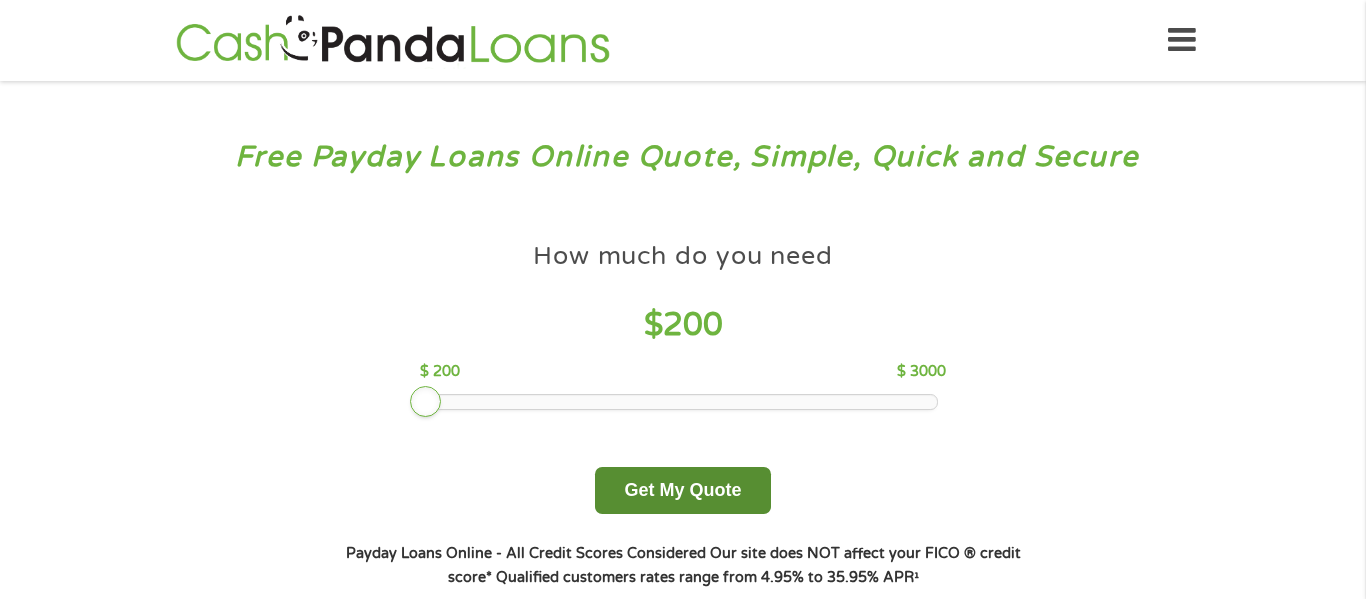 click on "Get My Quote" at bounding box center [682, 490] 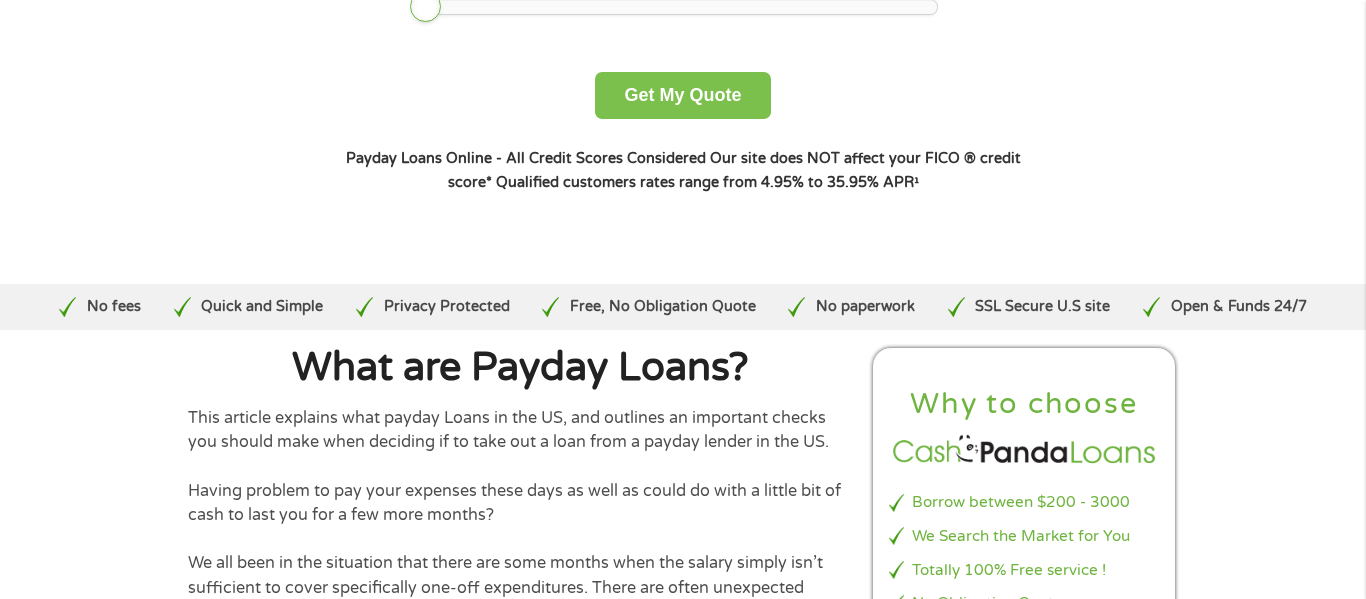 scroll, scrollTop: 448, scrollLeft: 0, axis: vertical 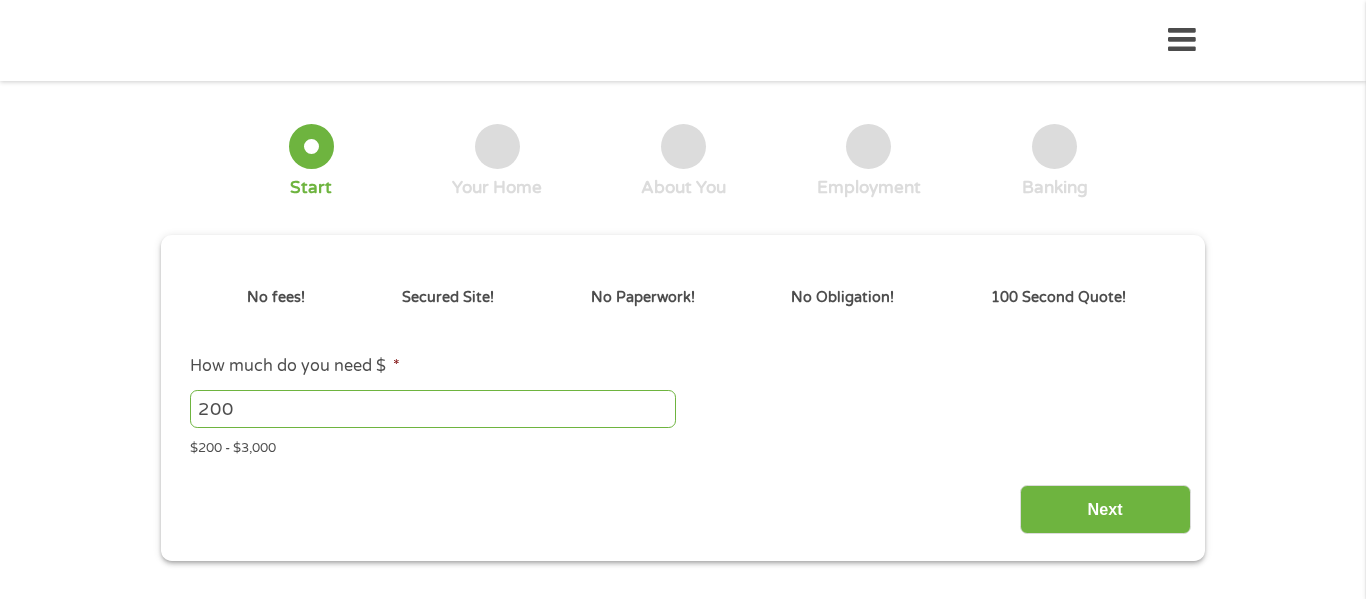 type on "Cj0KCQjwtMHEBhC-ARIsABua5iQhyzwtl0qRTotN3XOwpw1eI1iWnqx6--OvFYQoK-807AlUmDEWPU0aAqcqEALw_wcB" 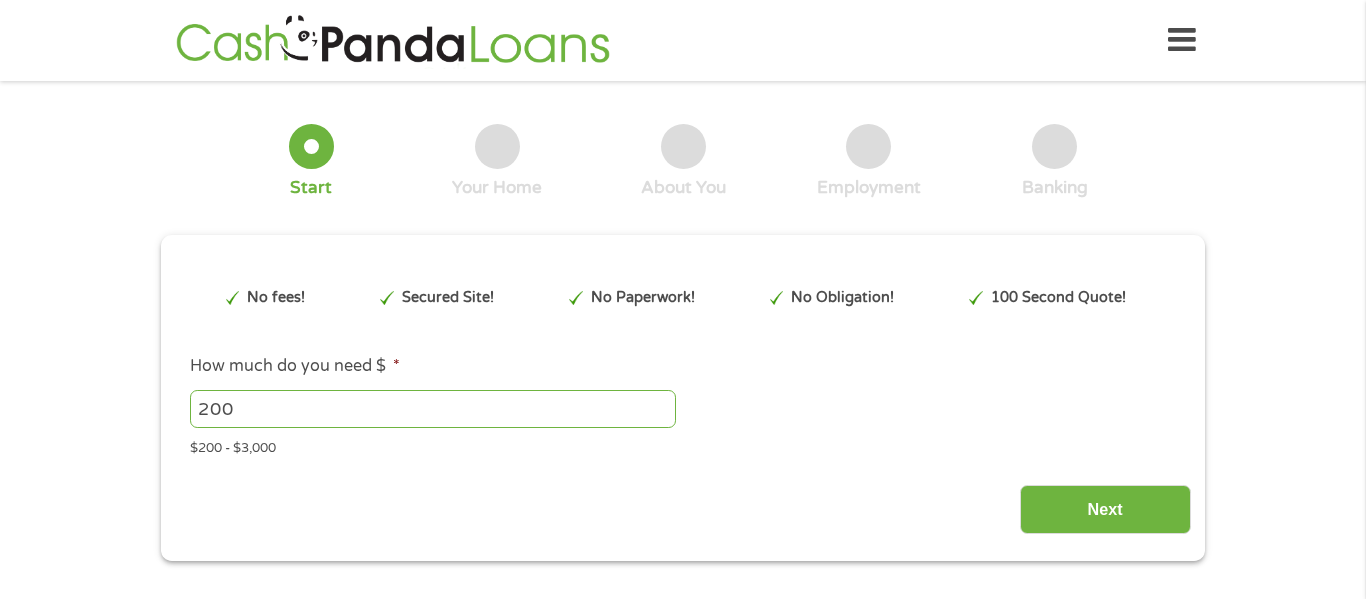 scroll, scrollTop: 0, scrollLeft: 0, axis: both 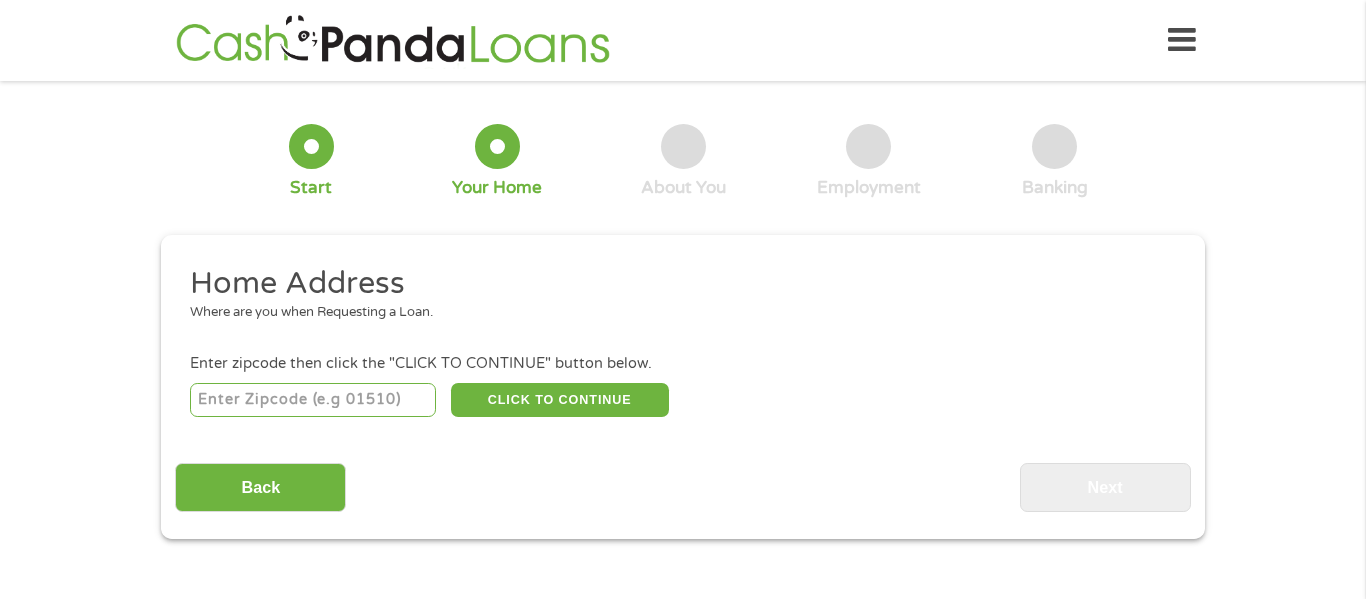 click at bounding box center [313, 400] 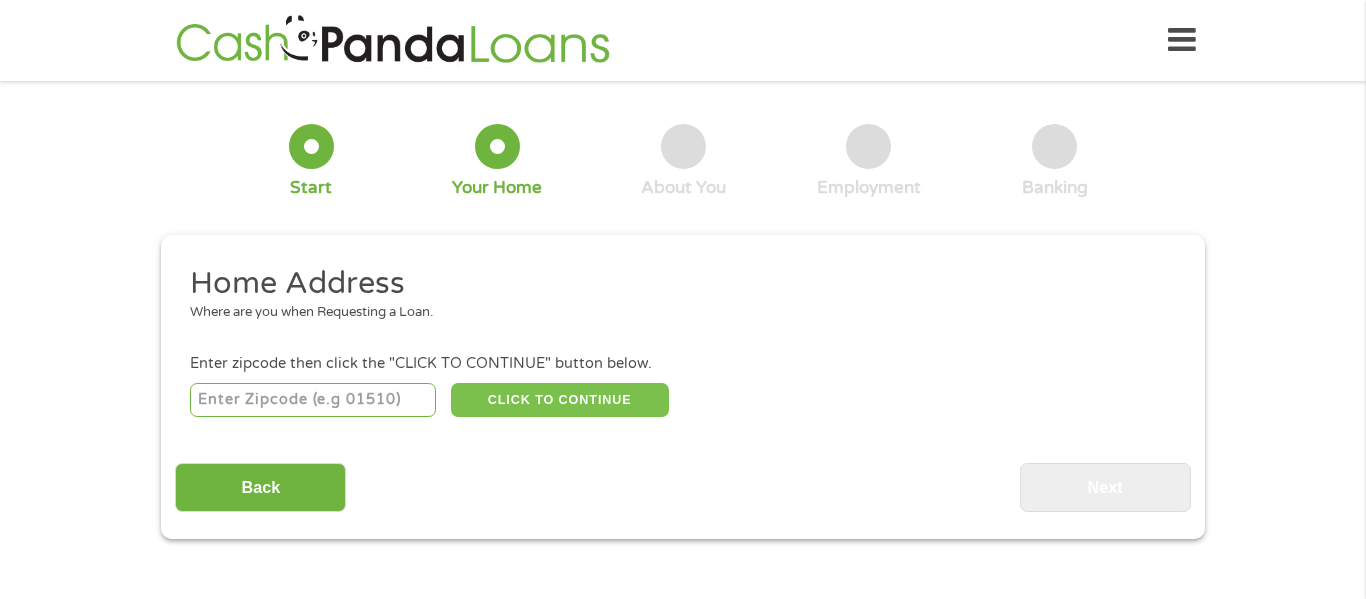 type on "[NUMBER]" 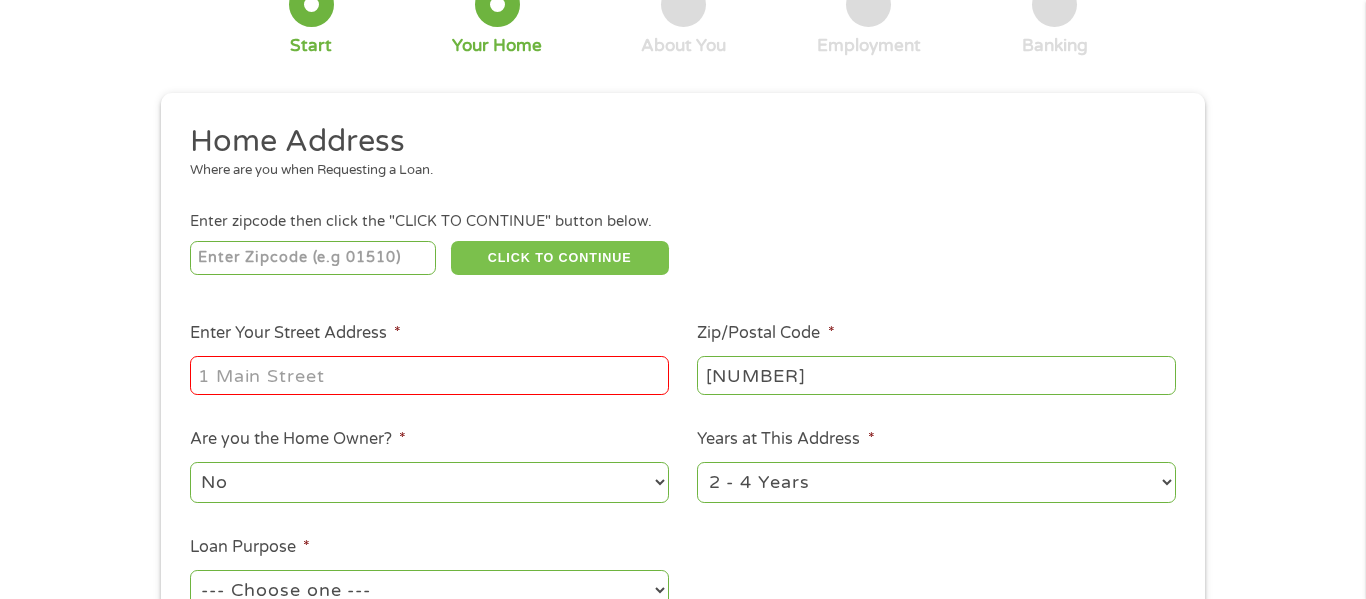 scroll, scrollTop: 144, scrollLeft: 0, axis: vertical 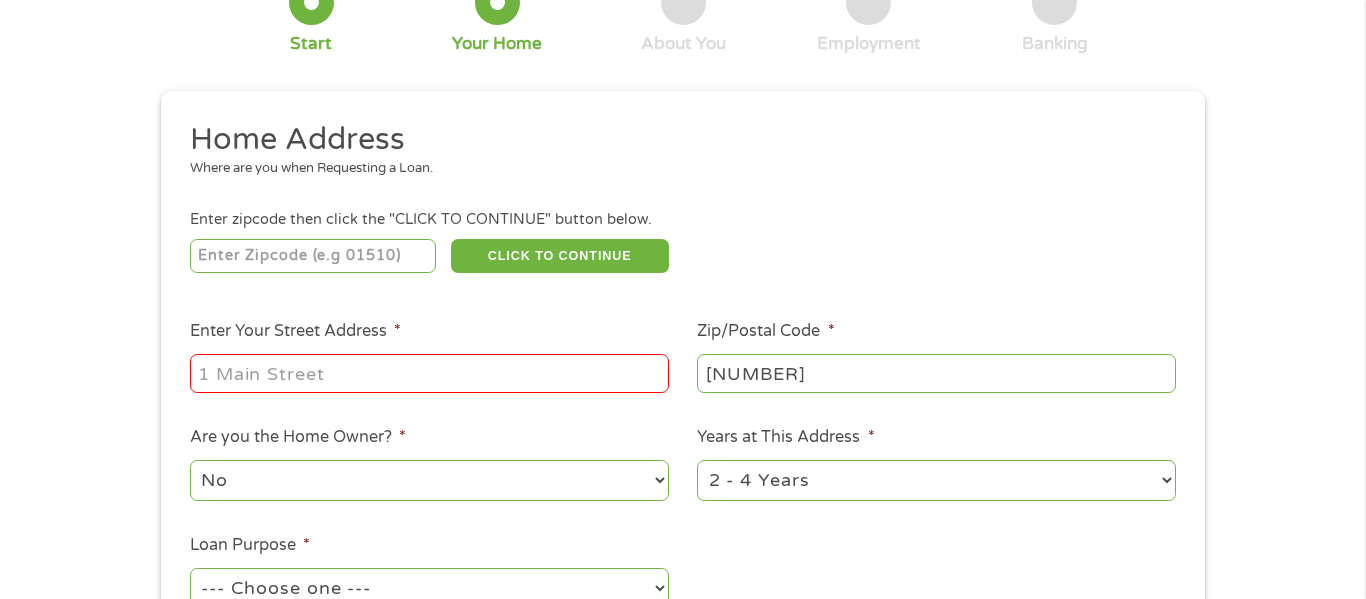 click on "Enter Your Street Address *" at bounding box center [429, 373] 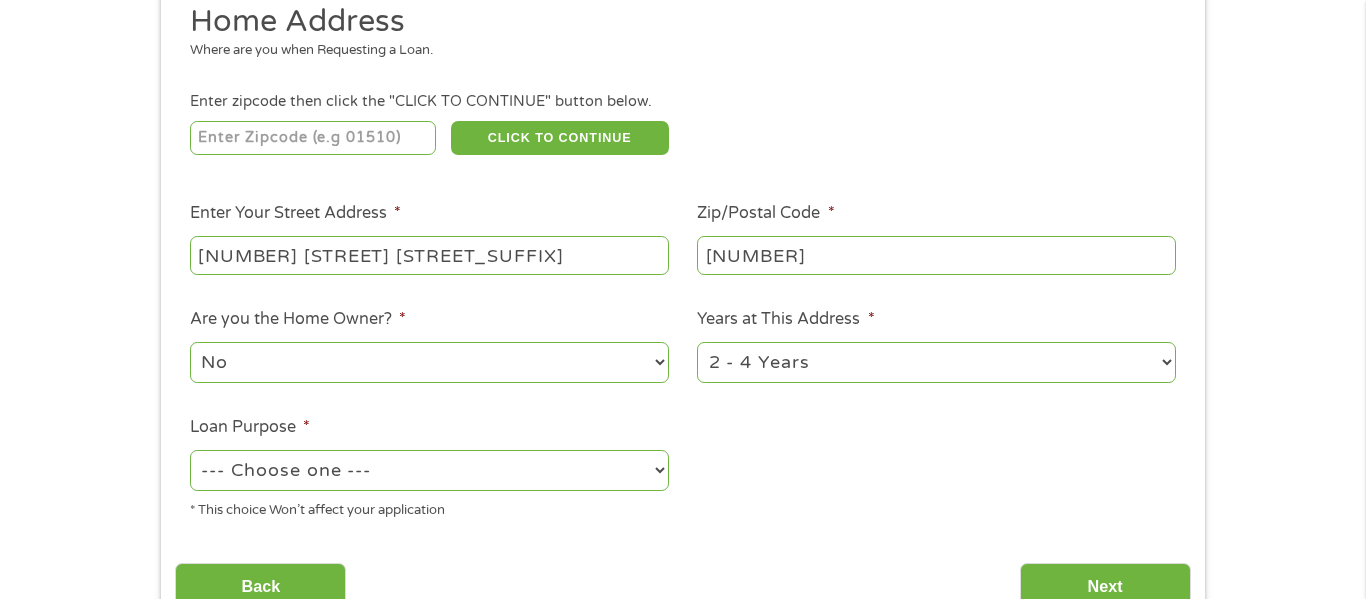 scroll, scrollTop: 288, scrollLeft: 0, axis: vertical 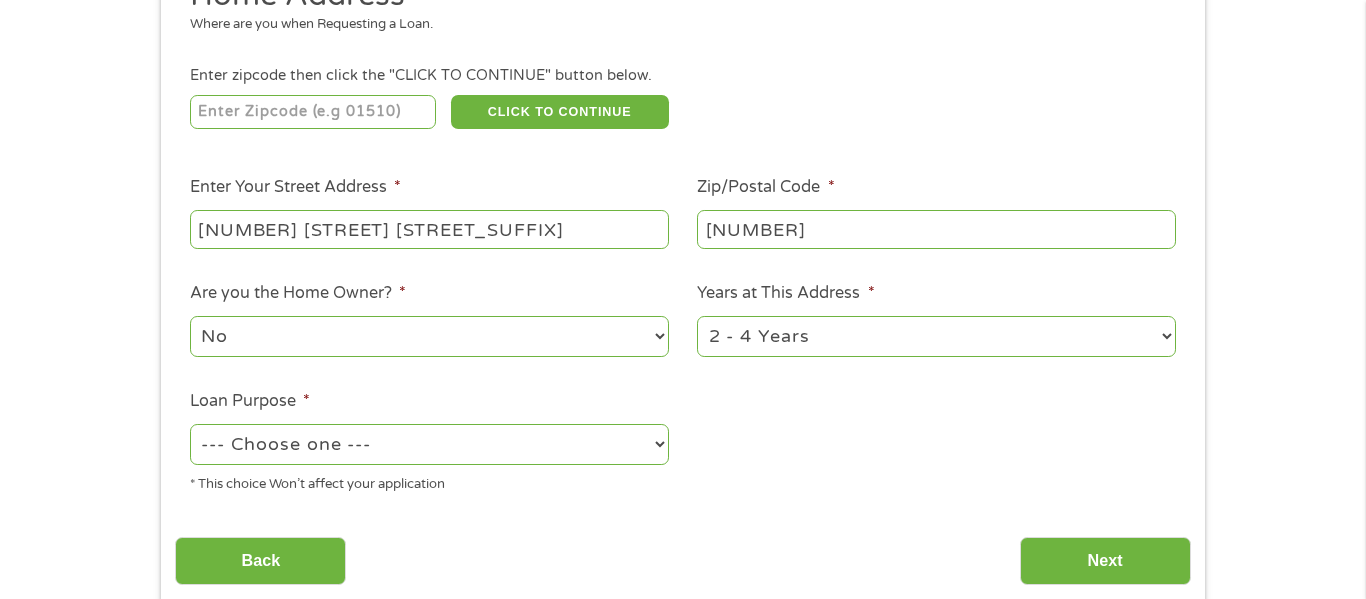 type on "[NUMBER] [STREET] [STREET_SUFFIX]" 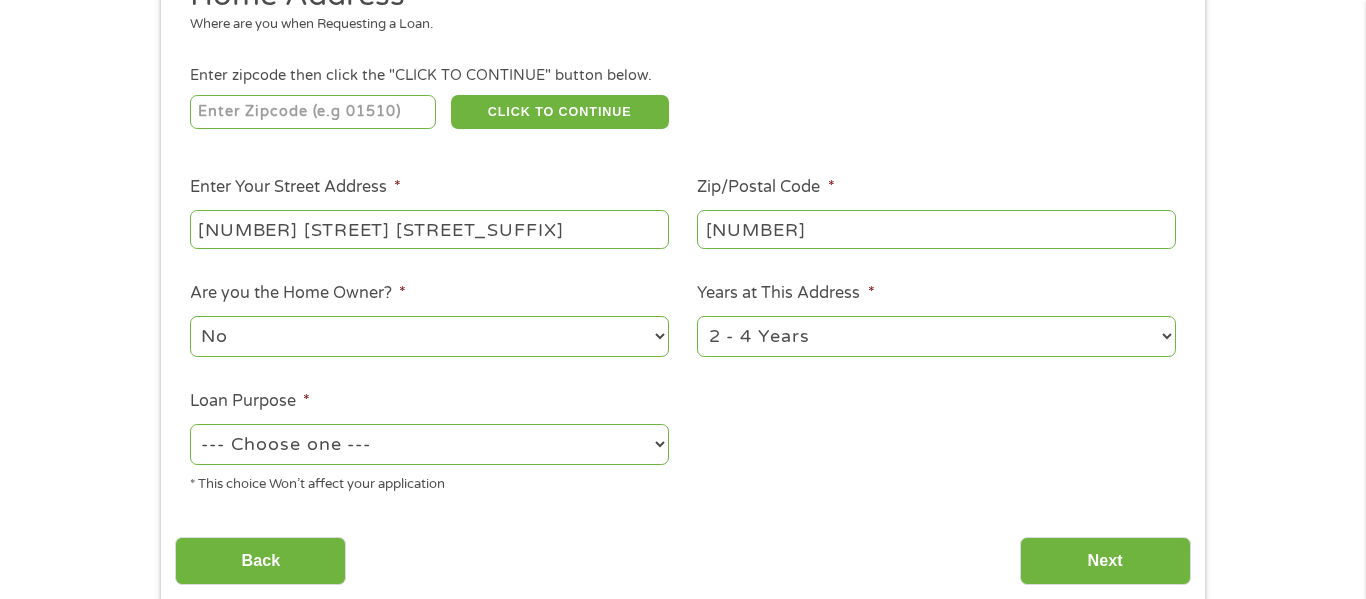 click on "--- Choose one --- Pay Bills Debt Consolidation Home Improvement Major Purchase Car Loan Short Term Cash Medical Expenses Other" at bounding box center [429, 444] 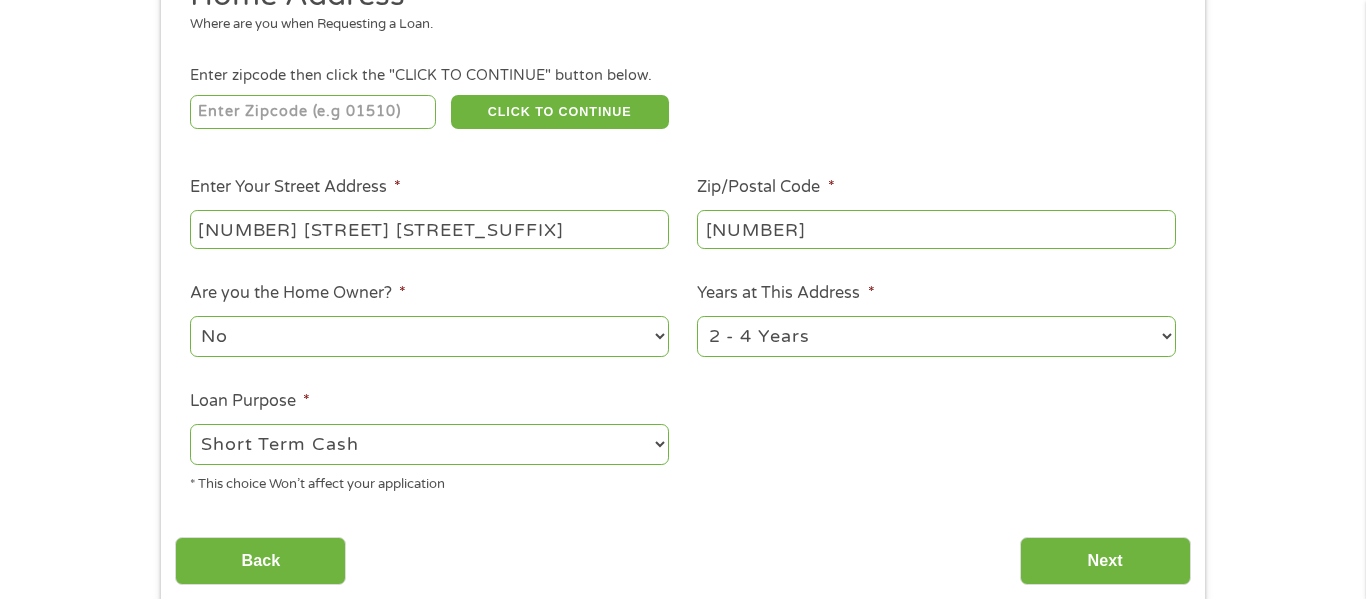 click on "--- Choose one --- Pay Bills Debt Consolidation Home Improvement Major Purchase Car Loan Short Term Cash Medical Expenses Other" at bounding box center (429, 444) 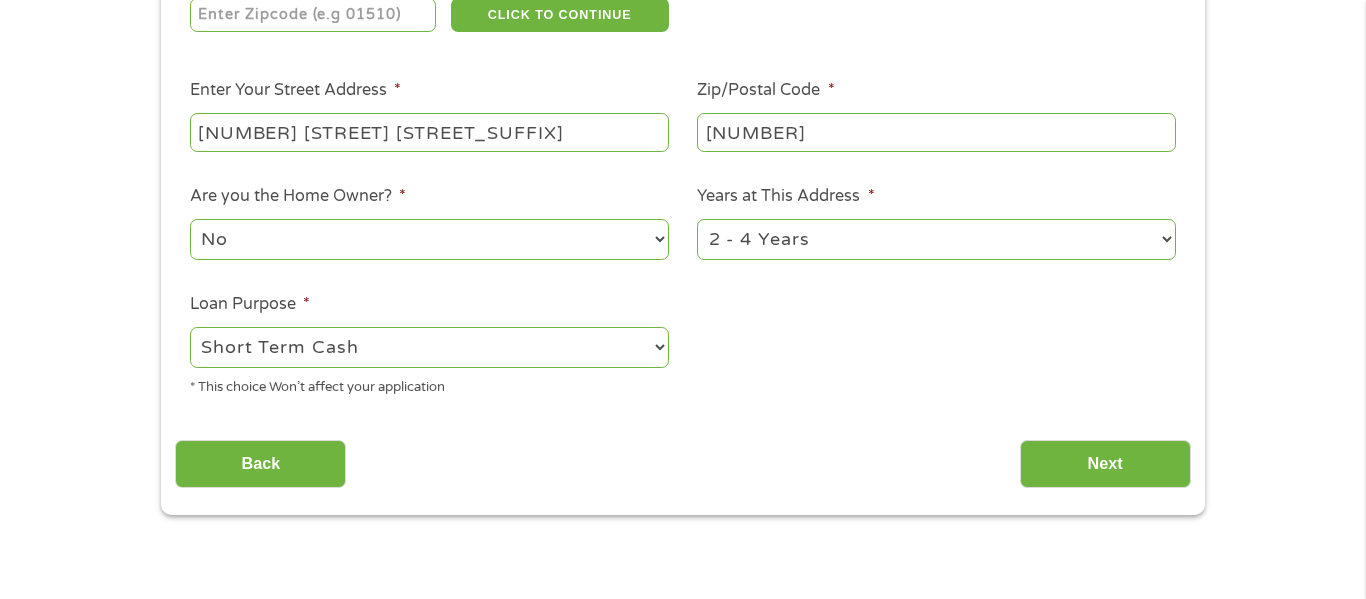 scroll, scrollTop: 387, scrollLeft: 0, axis: vertical 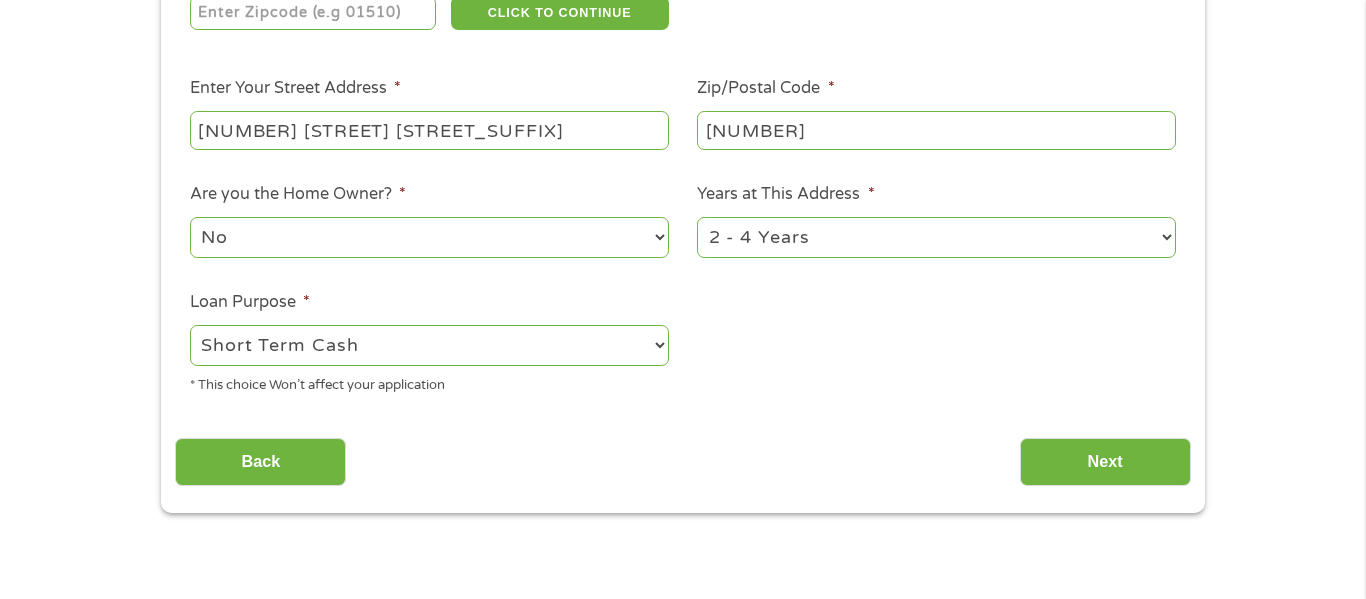 click on "--- Choose one --- Pay Bills Debt Consolidation Home Improvement Major Purchase Car Loan Short Term Cash Medical Expenses Other" at bounding box center (429, 345) 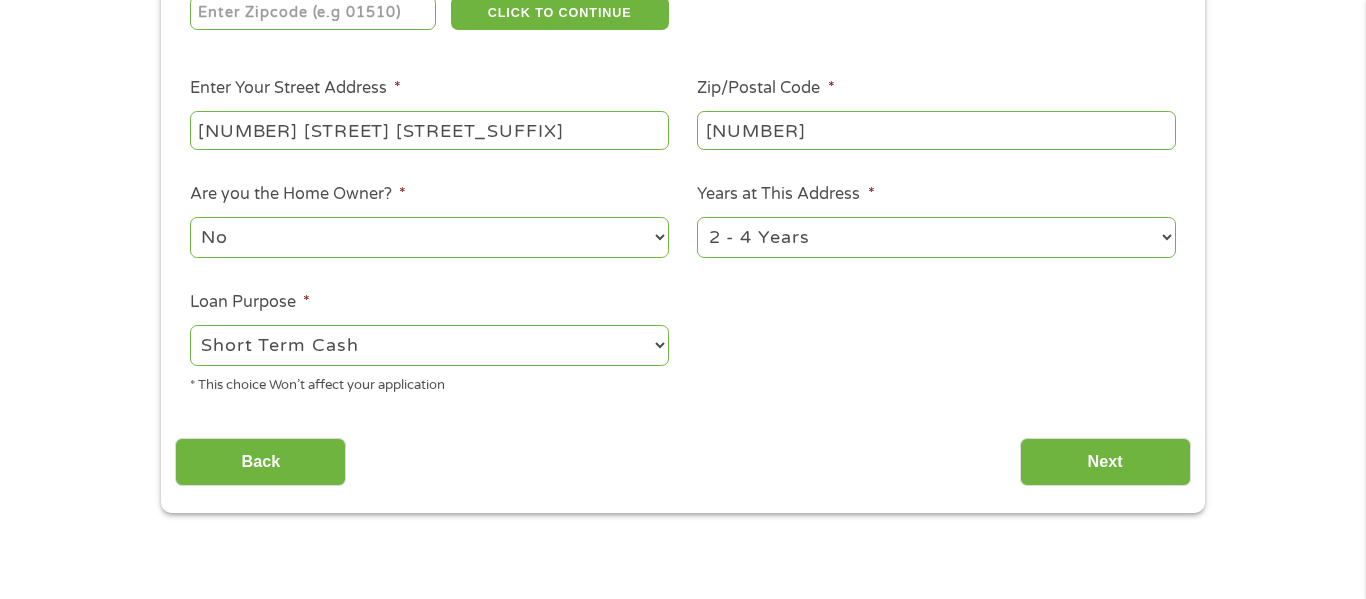 select on "paybills" 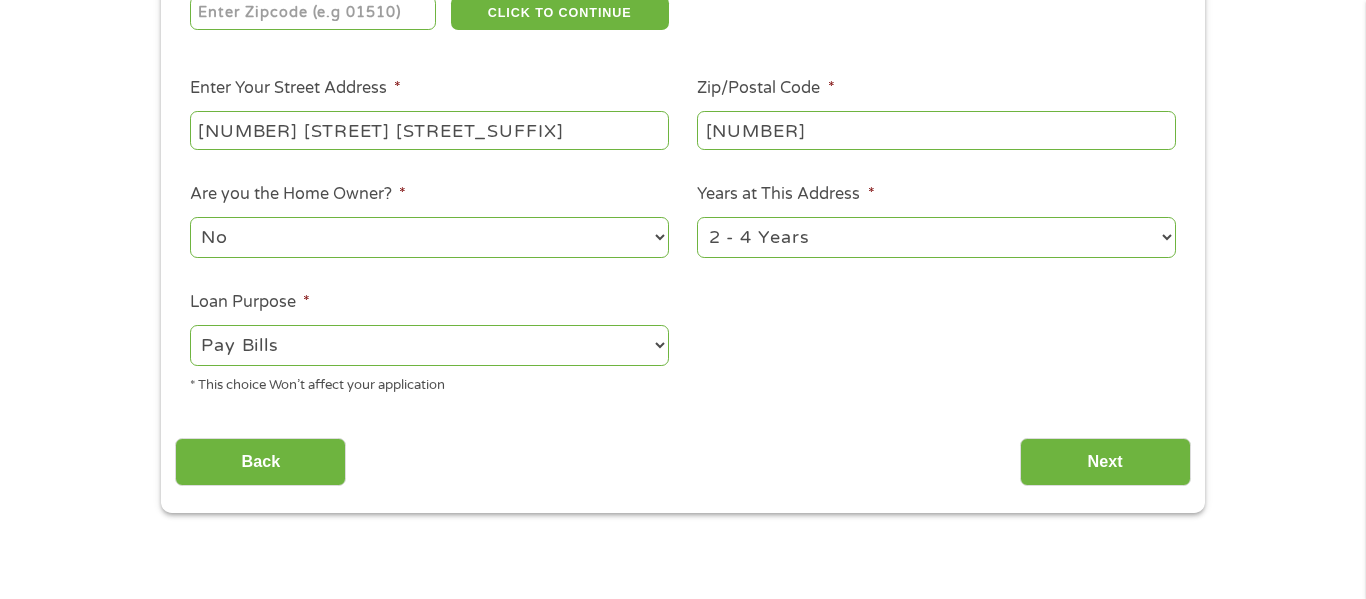 click on "--- Choose one --- Pay Bills Debt Consolidation Home Improvement Major Purchase Car Loan Short Term Cash Medical Expenses Other" at bounding box center [429, 345] 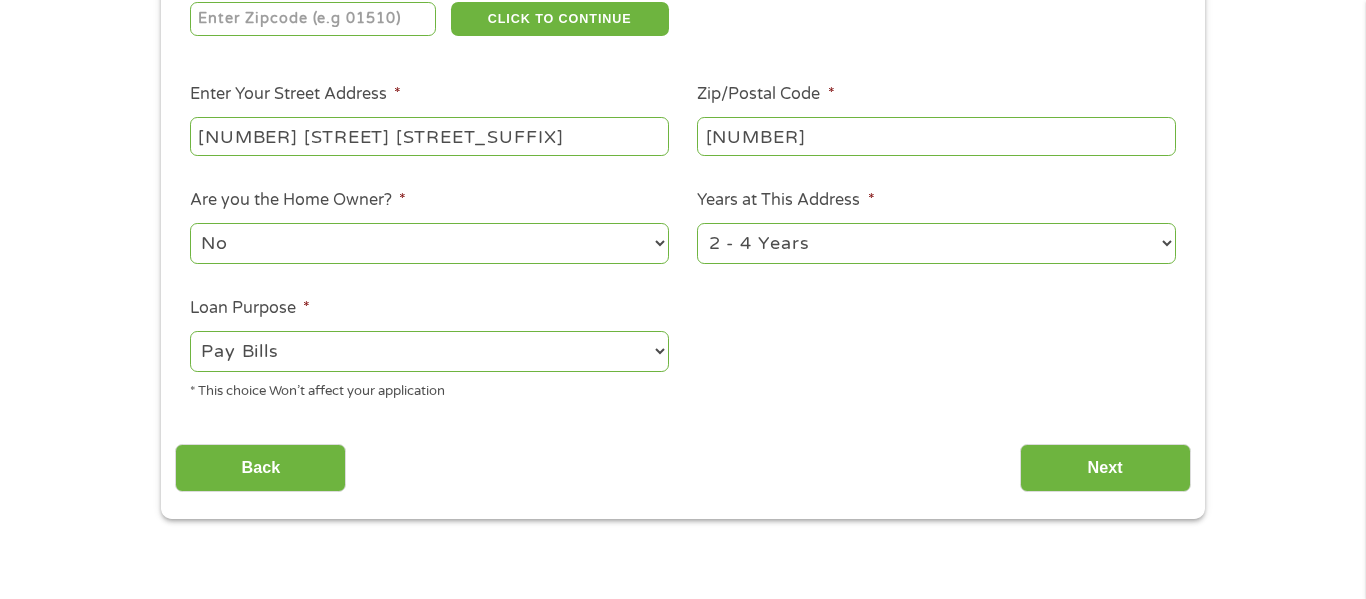 scroll, scrollTop: 377, scrollLeft: 0, axis: vertical 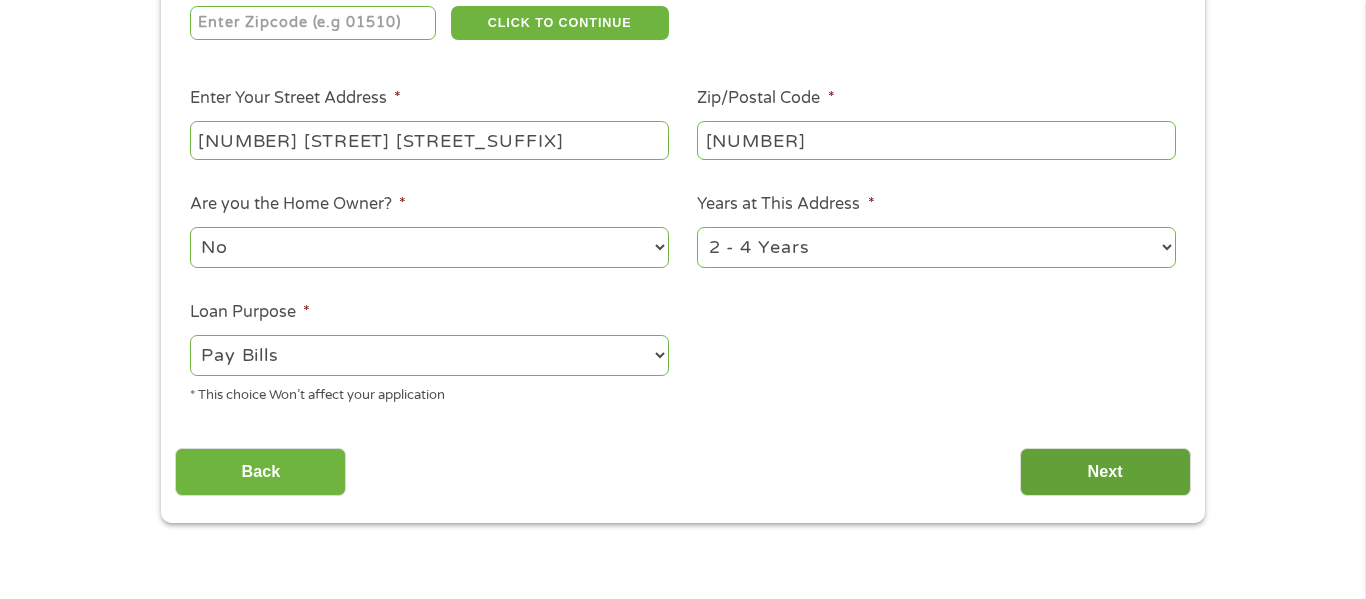 click on "Next" at bounding box center [1105, 472] 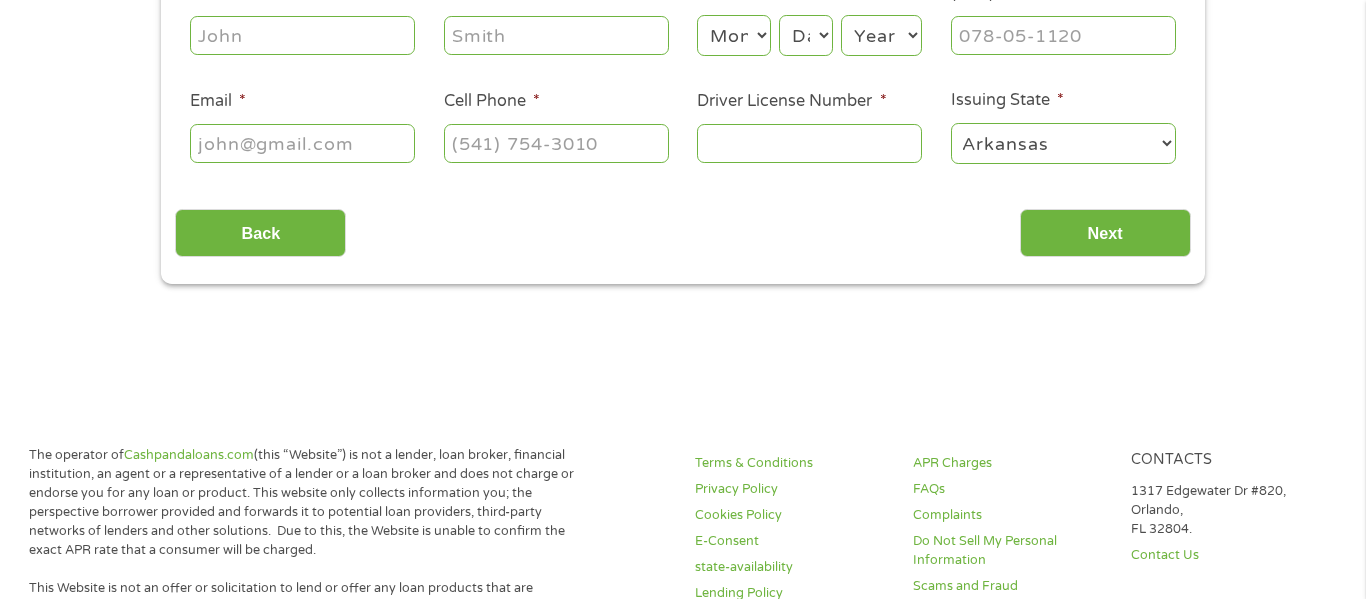scroll, scrollTop: 212, scrollLeft: 0, axis: vertical 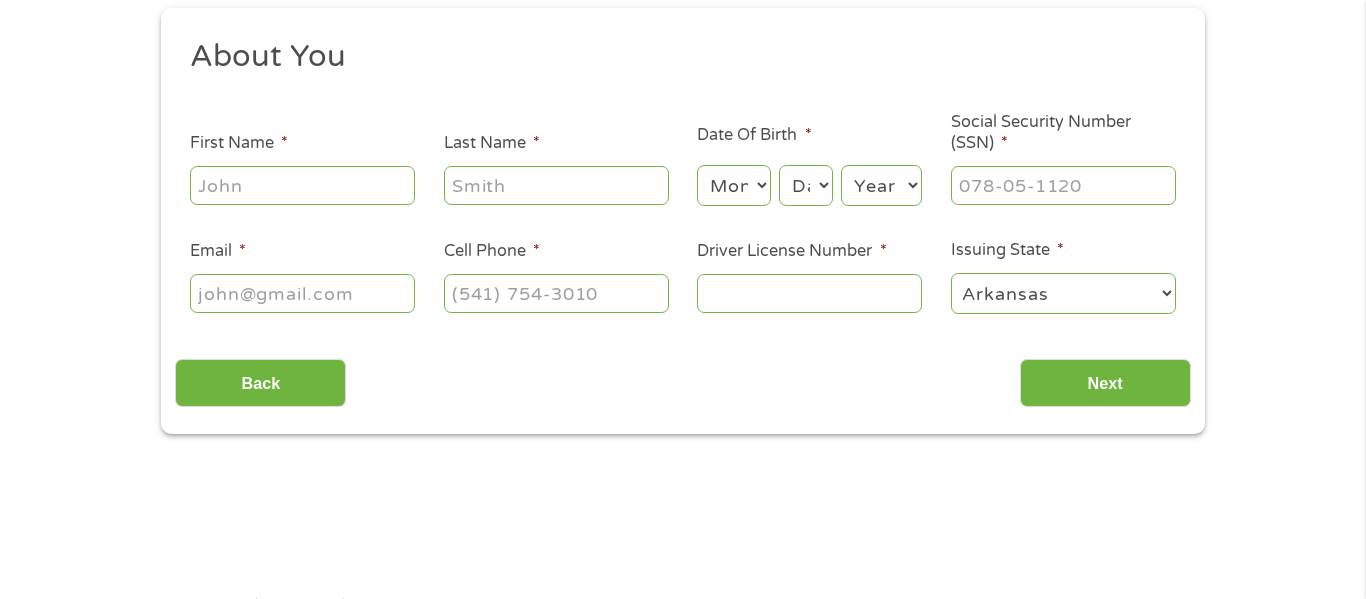 click on "First Name *" at bounding box center [302, 185] 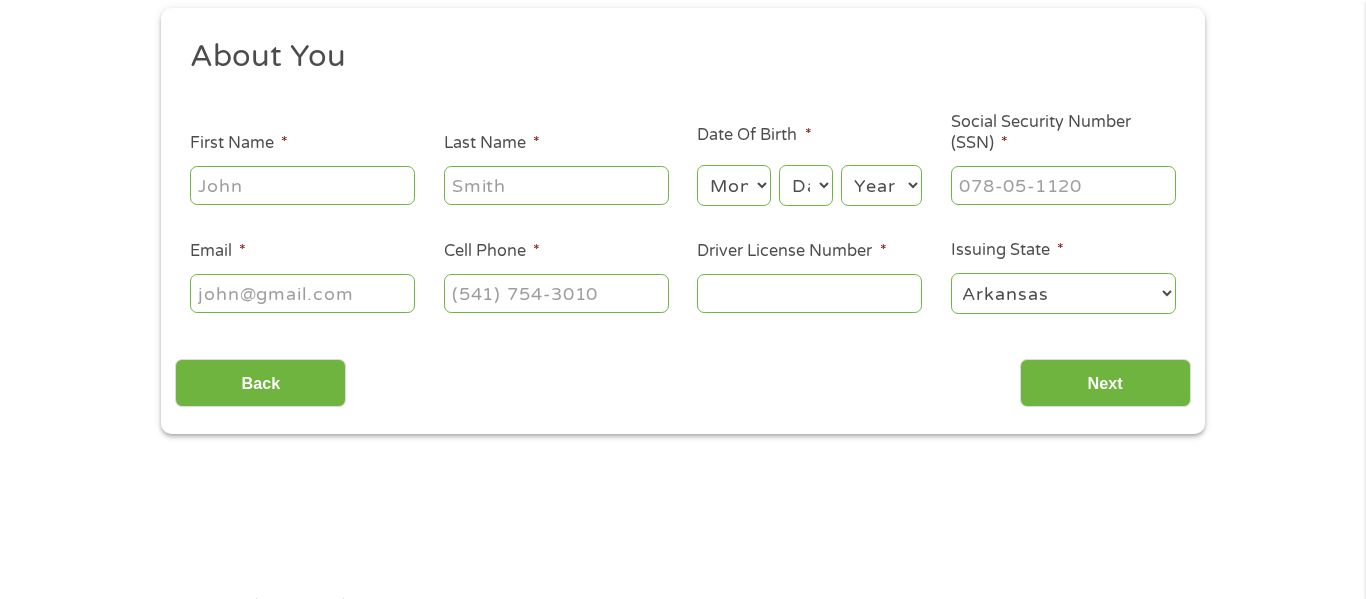 type on "[FIRST]" 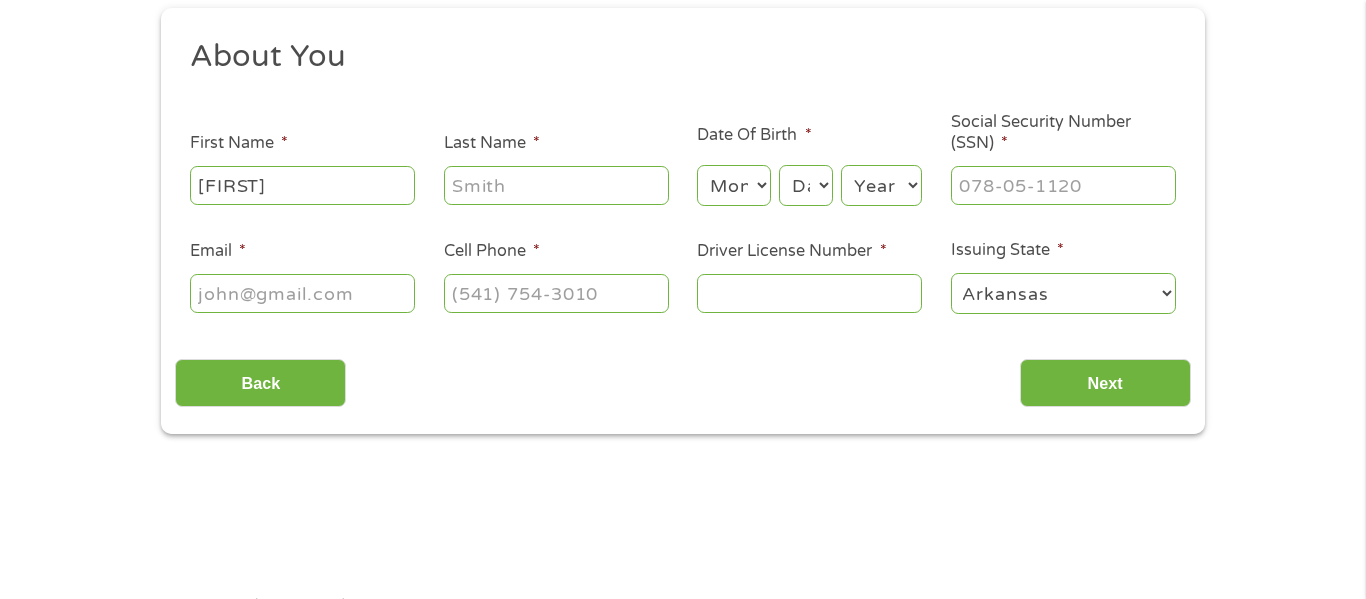 type on "[LAST]" 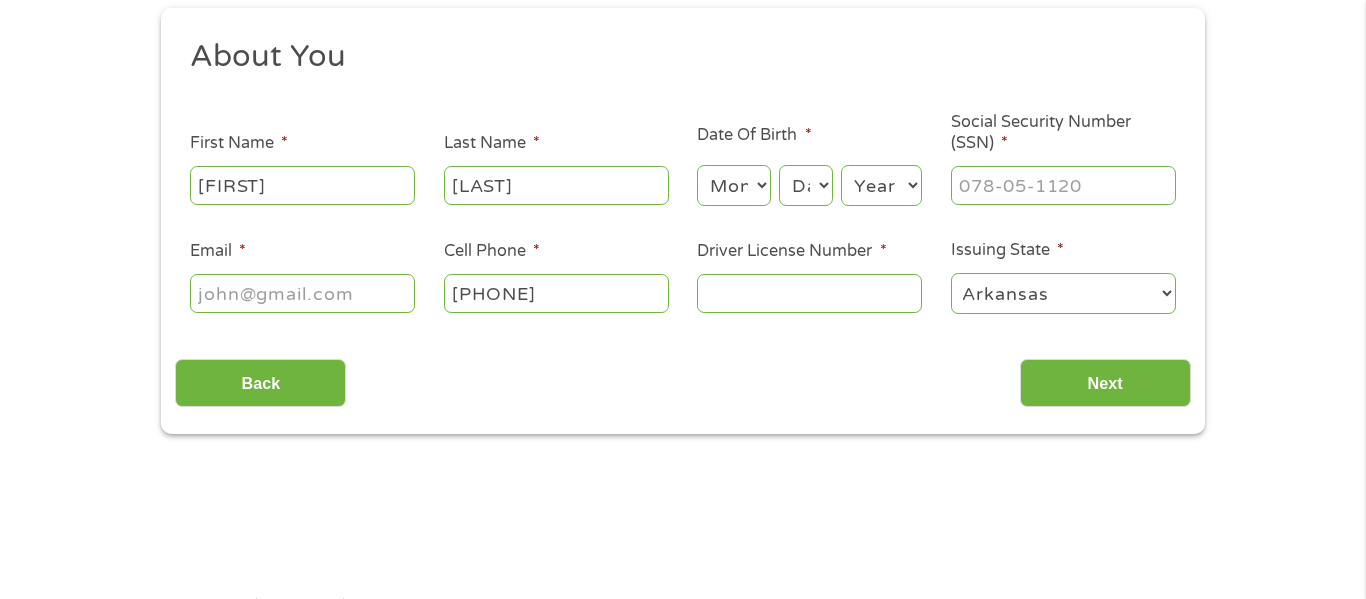 type on "[PHONE]" 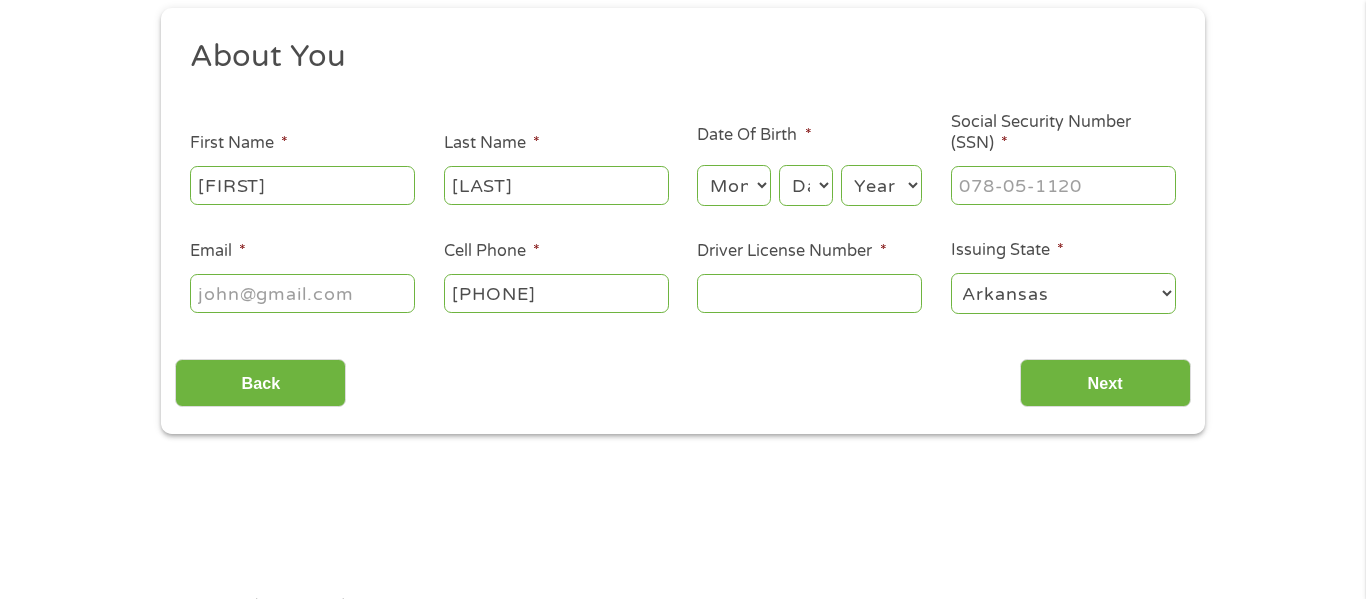 click on "Month 1 2 3 4 5 6 7 8 9 10 11 12" at bounding box center [733, 185] 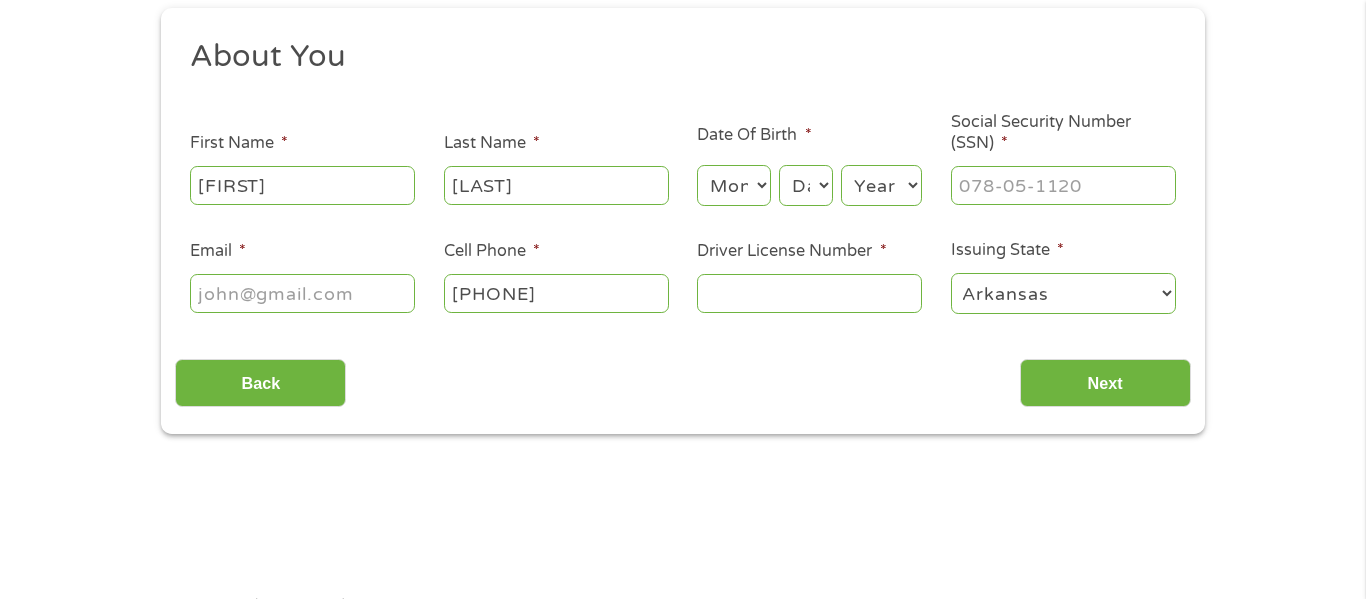 select on "9" 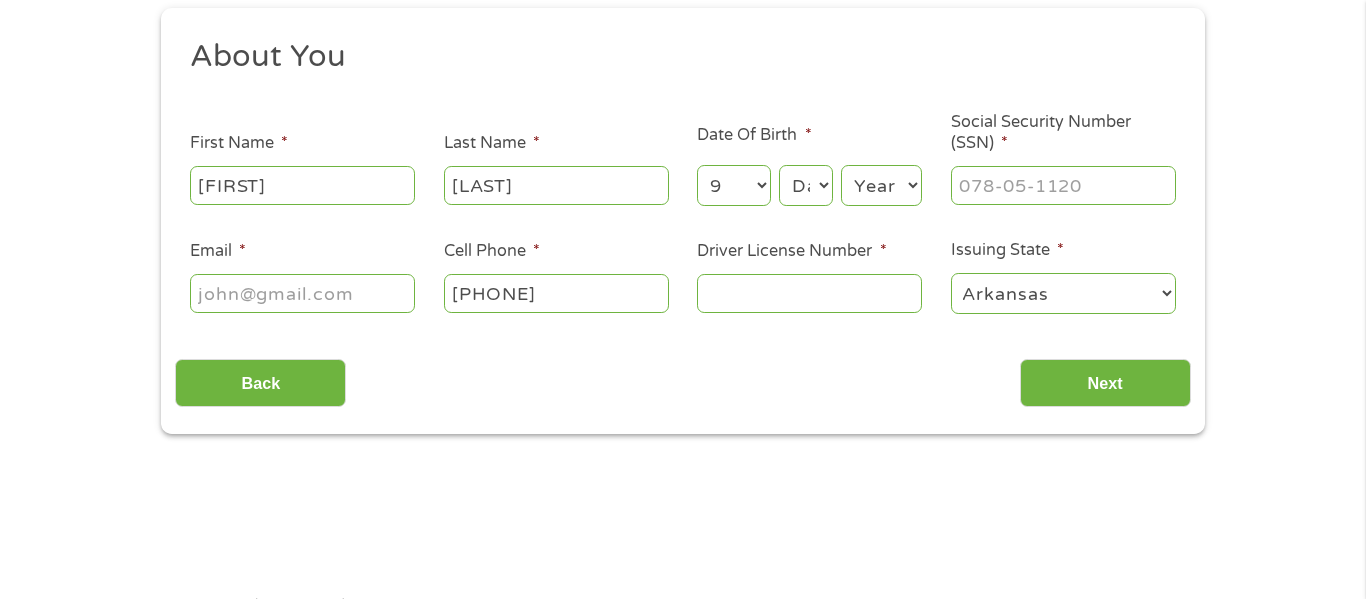 click on "Month 1 2 3 4 5 6 7 8 9 10 11 12" at bounding box center (733, 185) 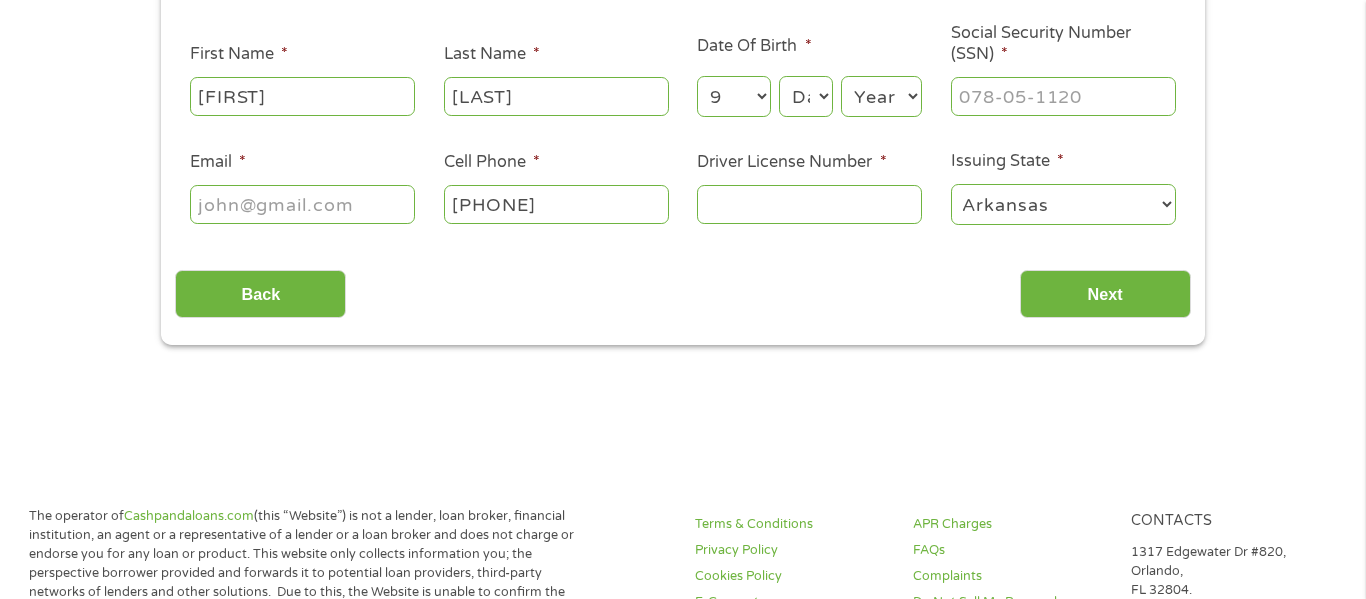 scroll, scrollTop: 321, scrollLeft: 0, axis: vertical 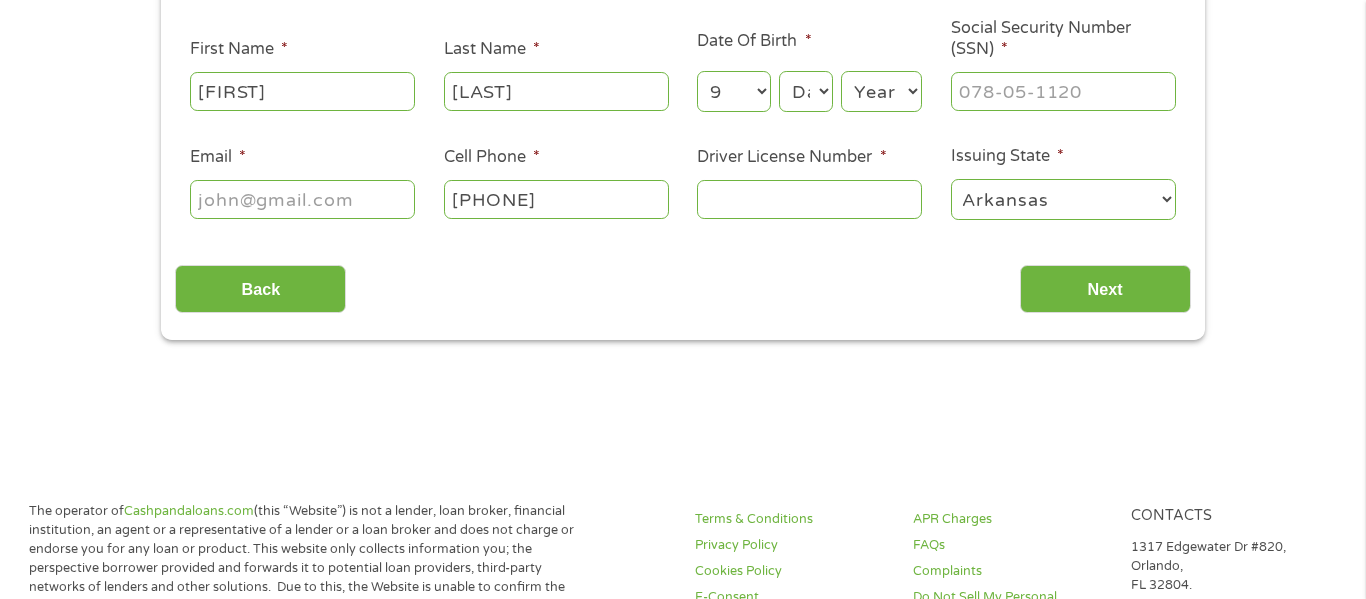 drag, startPoint x: 812, startPoint y: 85, endPoint x: 812, endPoint y: 96, distance: 11 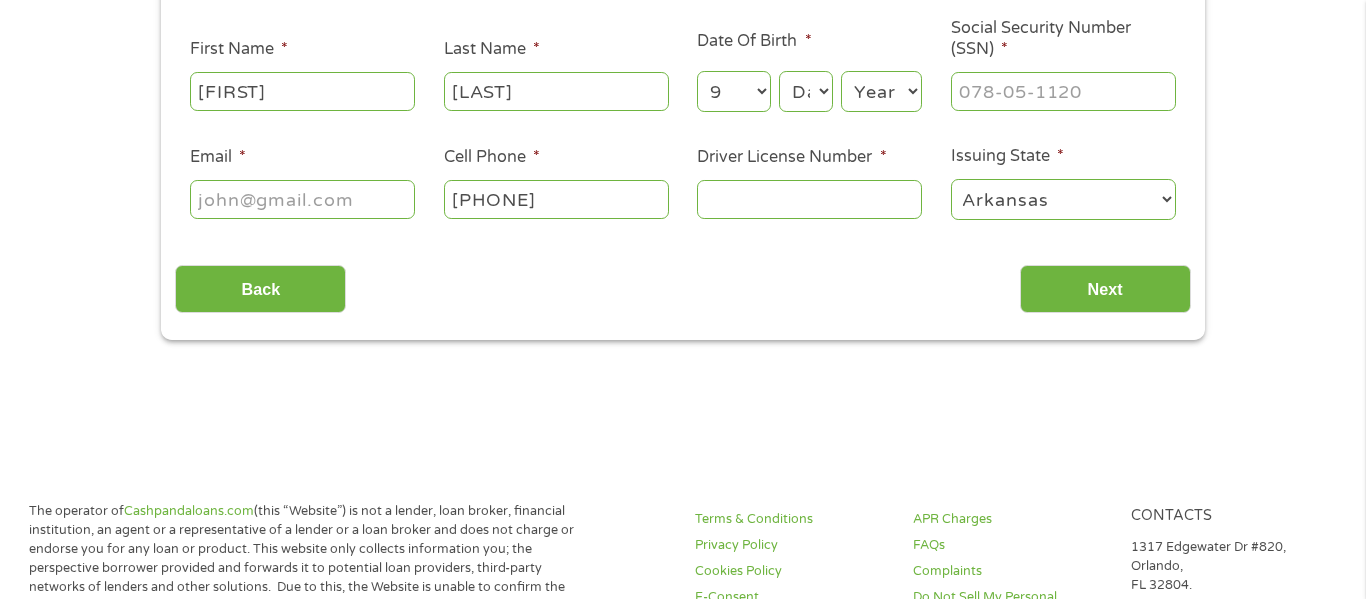 select on "16" 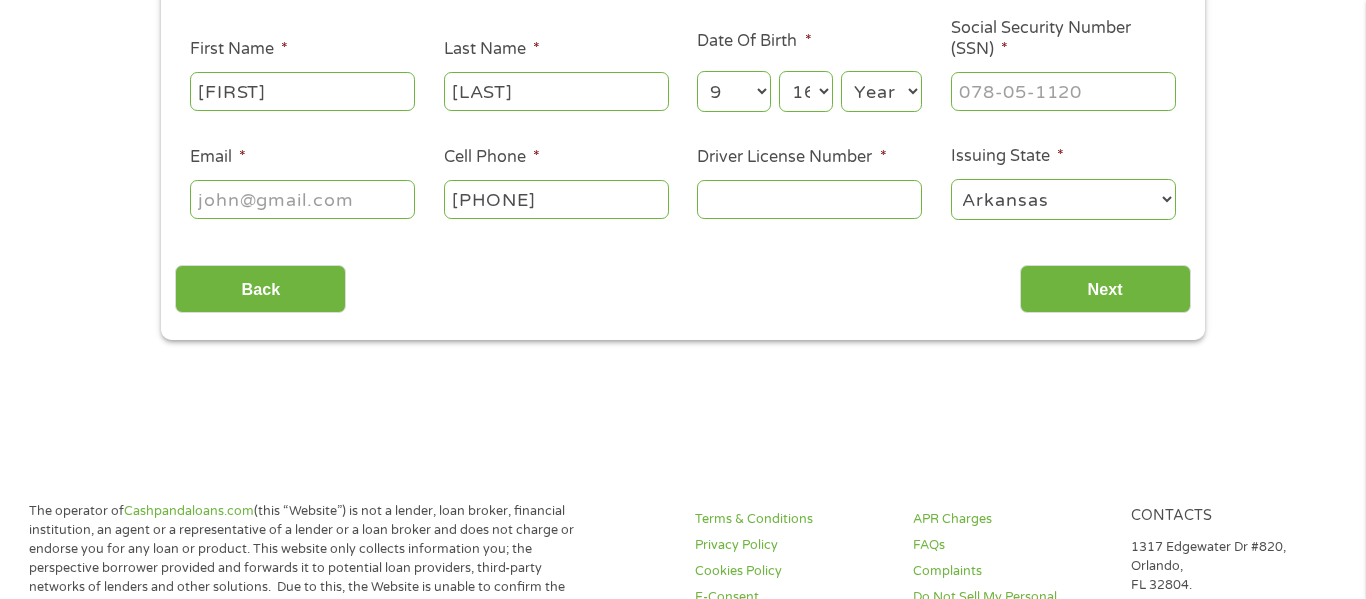 click on "Day 1 2 3 4 5 6 7 8 9 10 11 12 13 14 15 16 17 18 19 20 21 22 23 24 25 26 27 28 29 30 31" at bounding box center [806, 91] 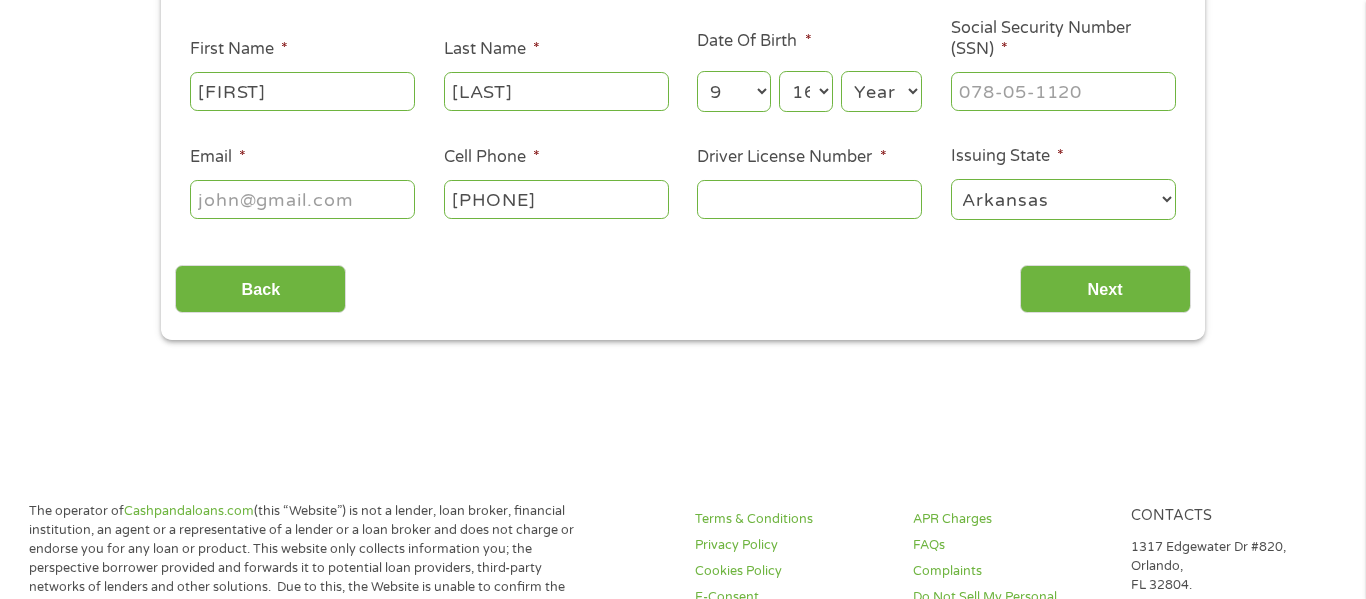 click on "Year 2007 2006 2005 2004 2003 2002 2001 2000 1999 1998 1997 1996 1995 1994 1993 1992 1991 1990 1989 1988 1987 1986 1985 1984 1983 1982 1981 1980 1979 1978 1977 1976 1975 1974 1973 1972 1971 1970 1969 1968 1967 1966 1965 1964 1963 1962 1961 1960 1959 1958 1957 1956 1955 1954 1953 1952 1951 1950 1949 1948 1947 1946 1945 1944 1943 1942 1941 1940 1939 1938 1937 1936 1935 1934 1933 1932 1931 1930 1929 1928 1927 1926 1925 1924 1923 1922 1921 1920" at bounding box center (881, 91) 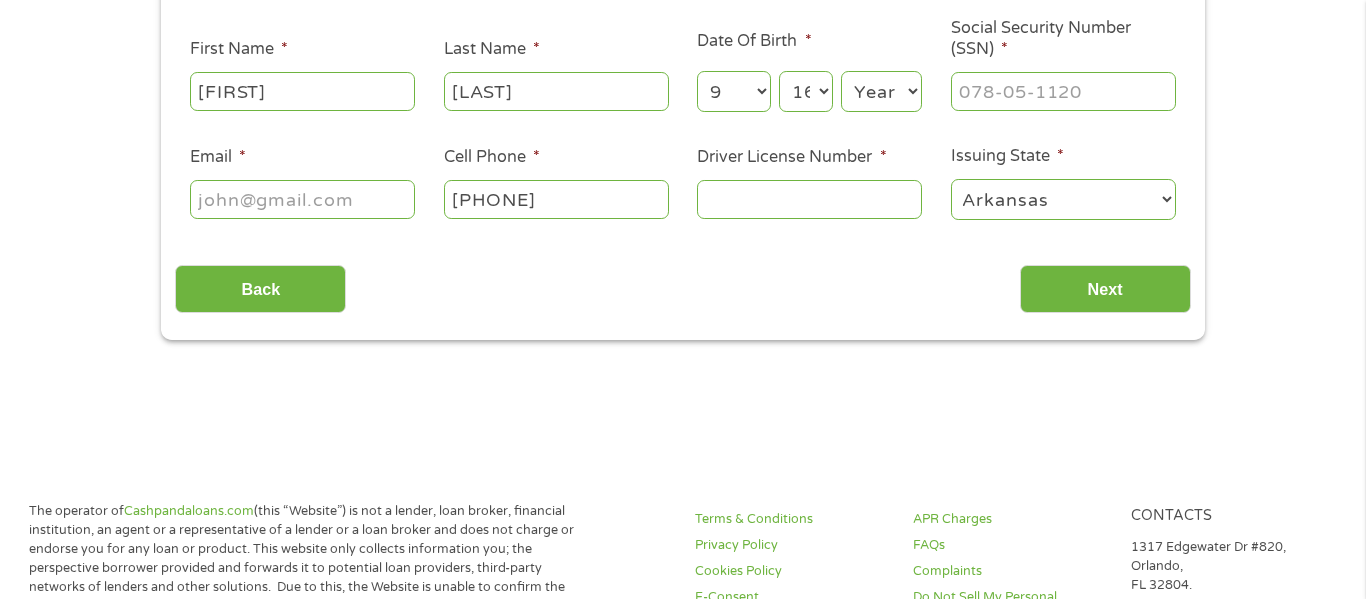 select on "1966" 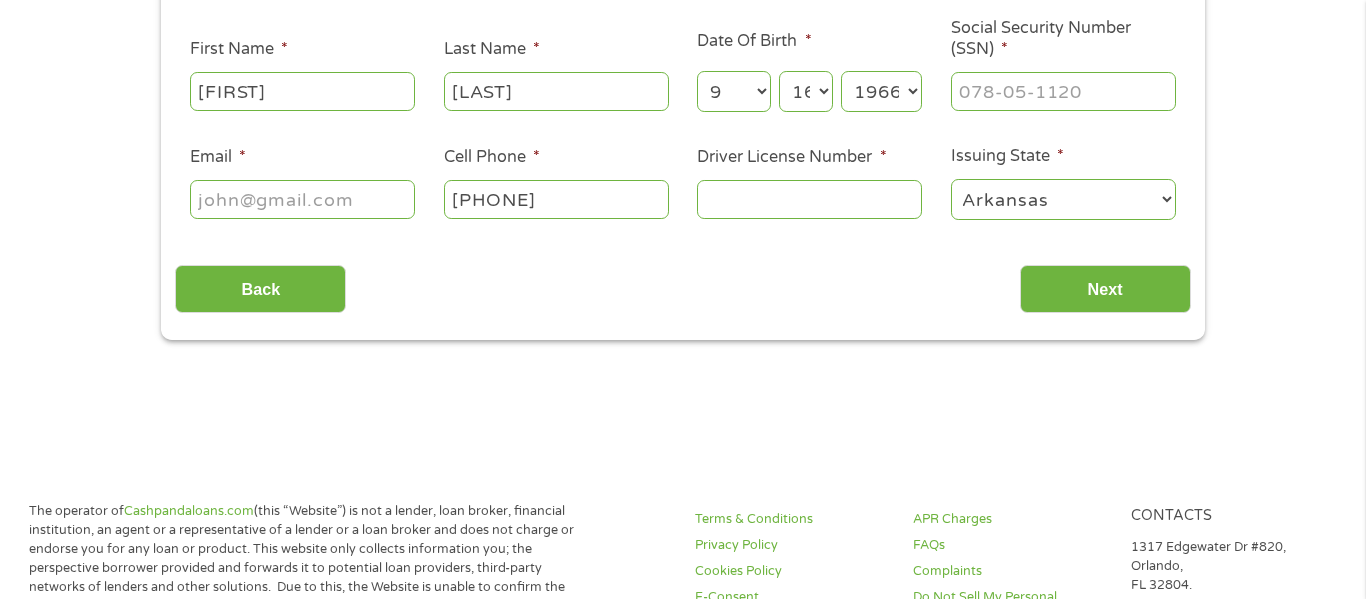 click on "Year 2007 2006 2005 2004 2003 2002 2001 2000 1999 1998 1997 1996 1995 1994 1993 1992 1991 1990 1989 1988 1987 1986 1985 1984 1983 1982 1981 1980 1979 1978 1977 1976 1975 1974 1973 1972 1971 1970 1969 1968 1967 1966 1965 1964 1963 1962 1961 1960 1959 1958 1957 1956 1955 1954 1953 1952 1951 1950 1949 1948 1947 1946 1945 1944 1943 1942 1941 1940 1939 1938 1937 1936 1935 1934 1933 1932 1931 1930 1929 1928 1927 1926 1925 1924 1923 1922 1921 1920" at bounding box center (881, 91) 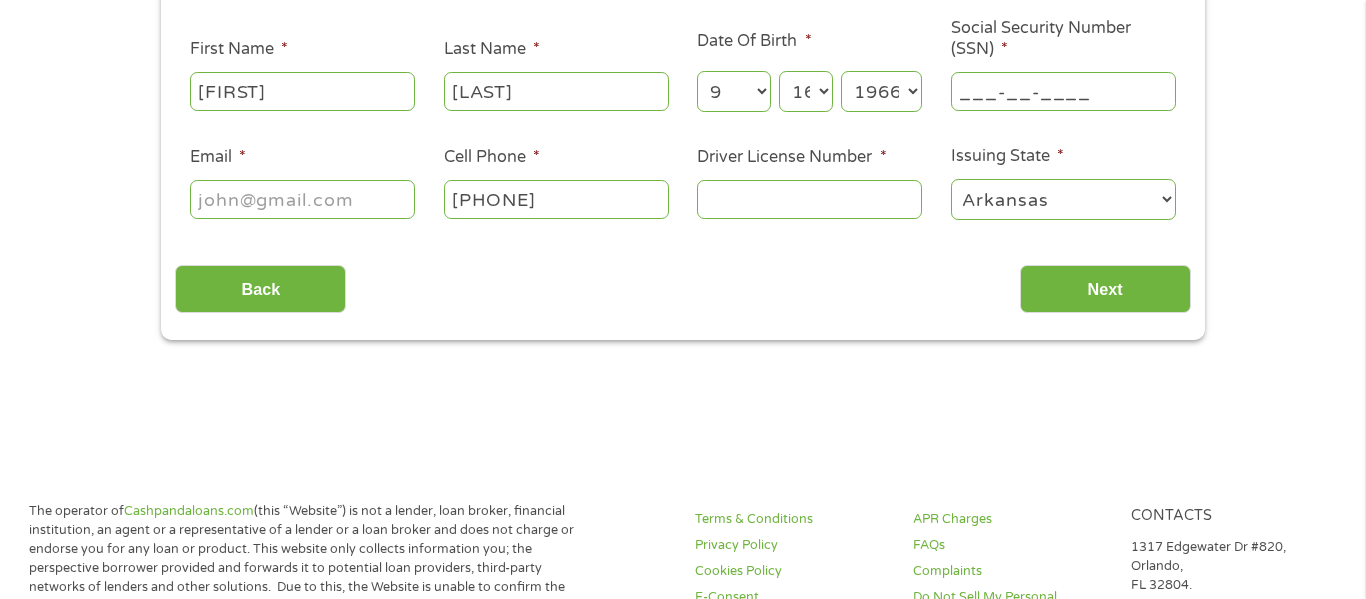 click on "___-__-____" at bounding box center [1063, 91] 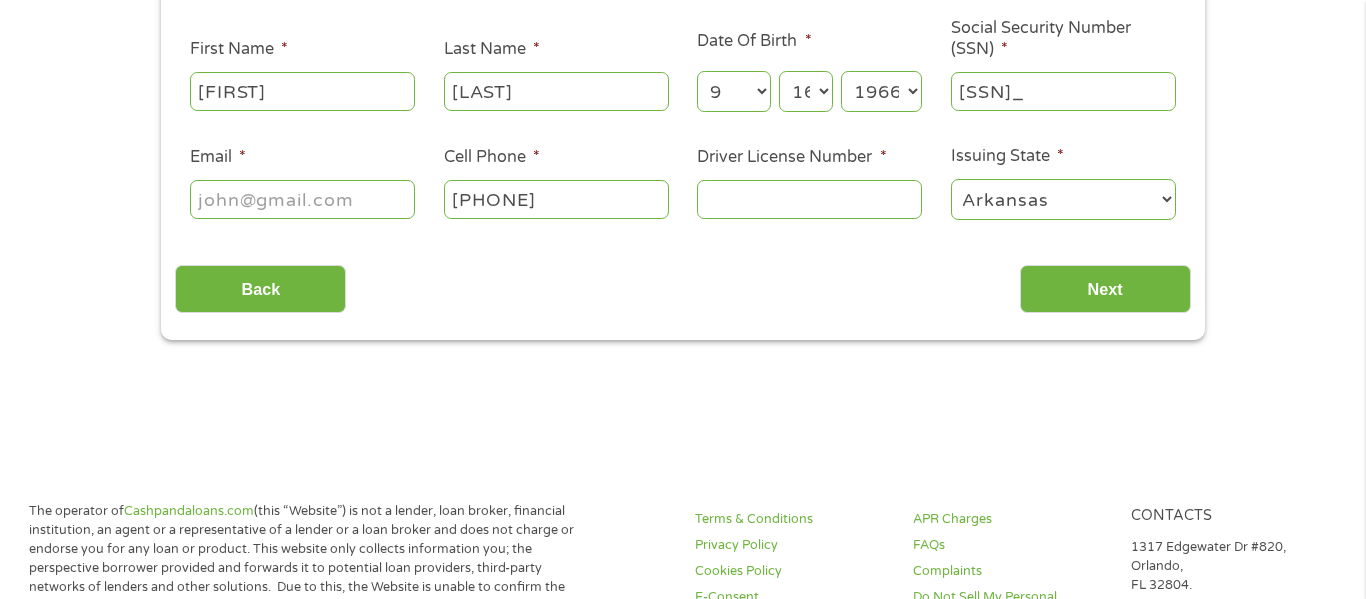 type on "[SSN]" 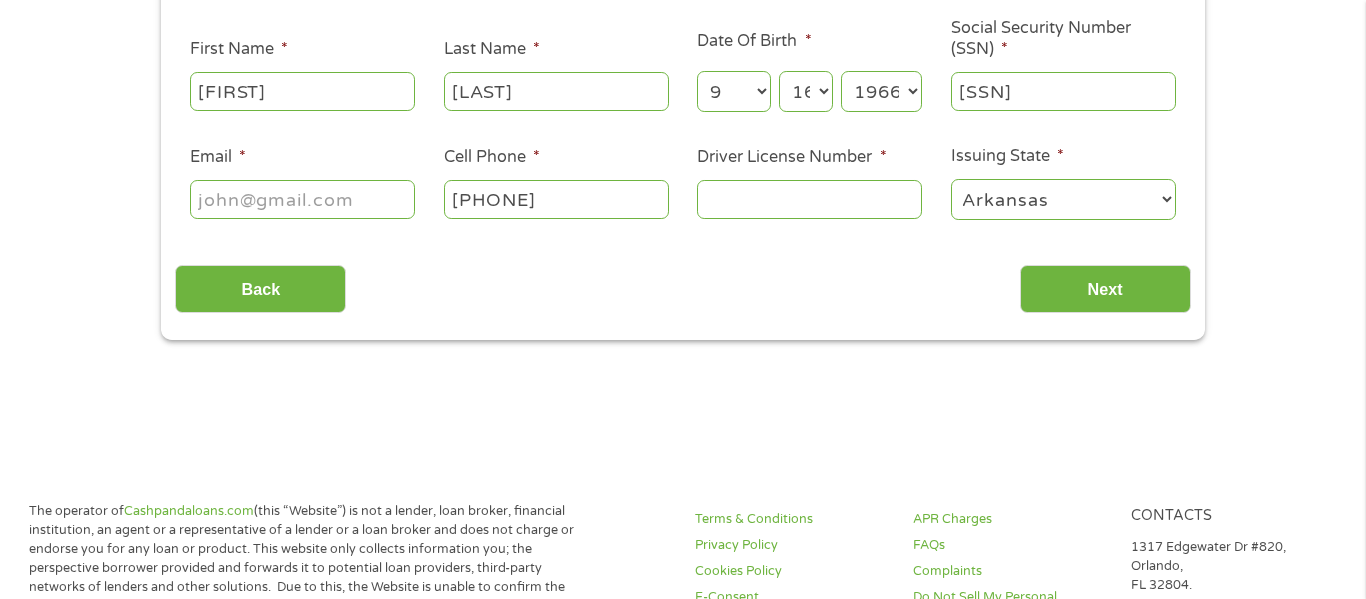 click on "Email *" at bounding box center [302, 199] 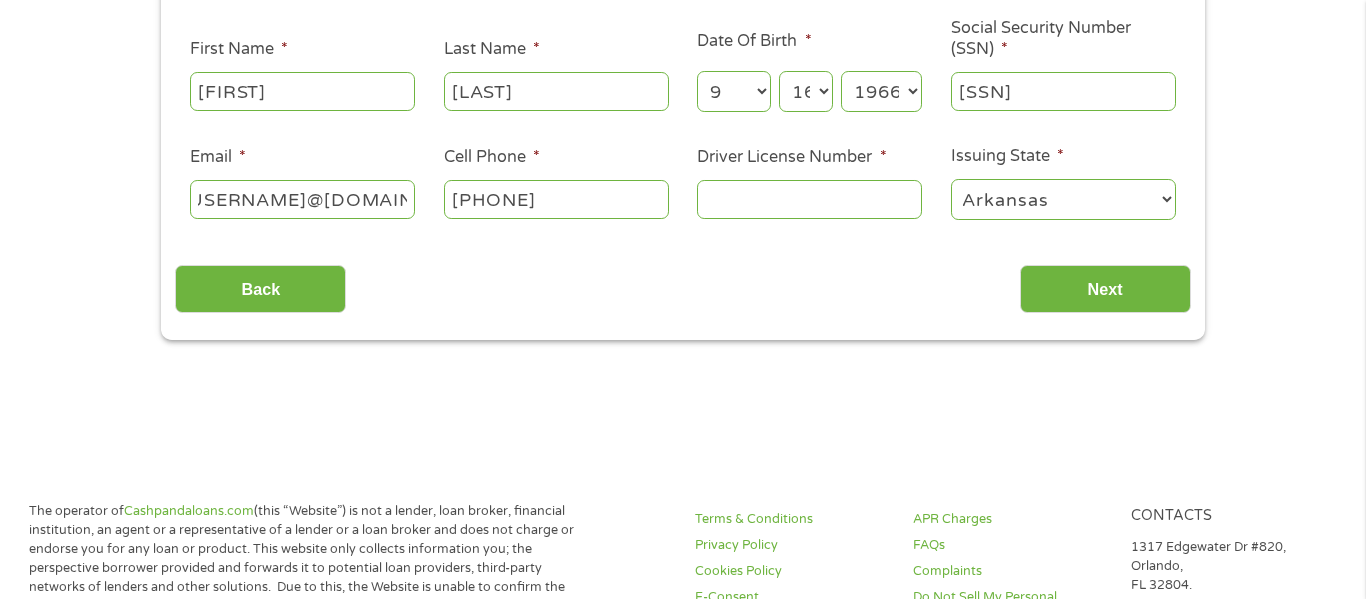 scroll, scrollTop: 0, scrollLeft: 37, axis: horizontal 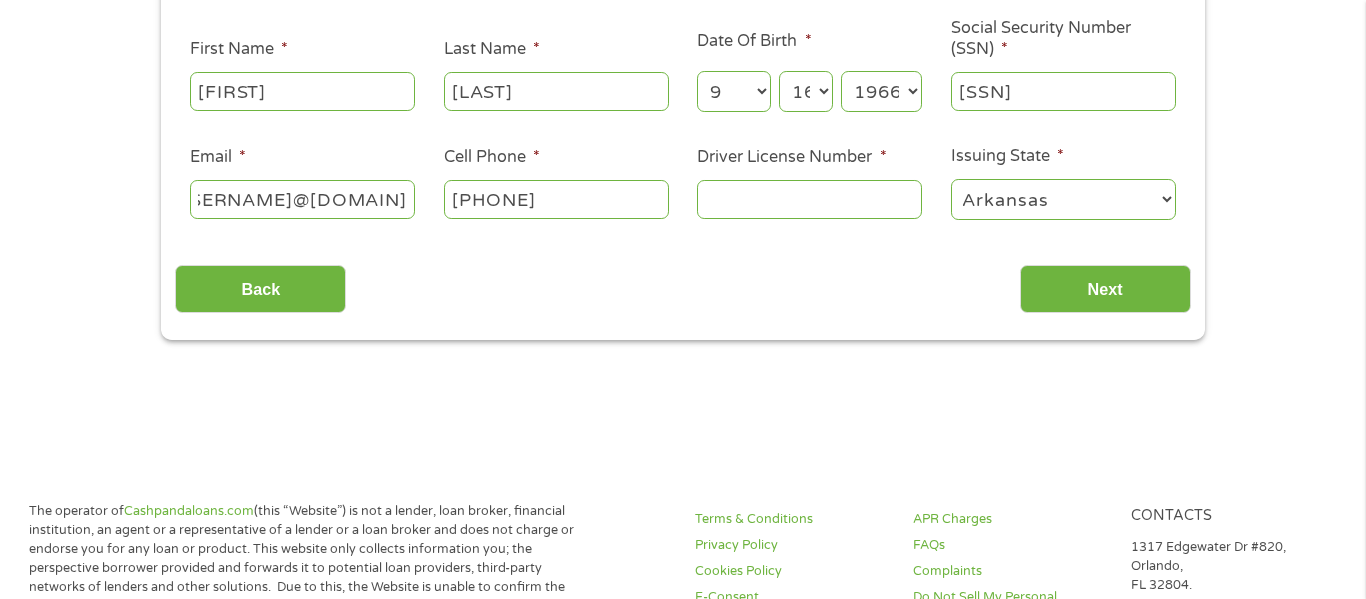 type on "[USERNAME]@[DOMAIN]" 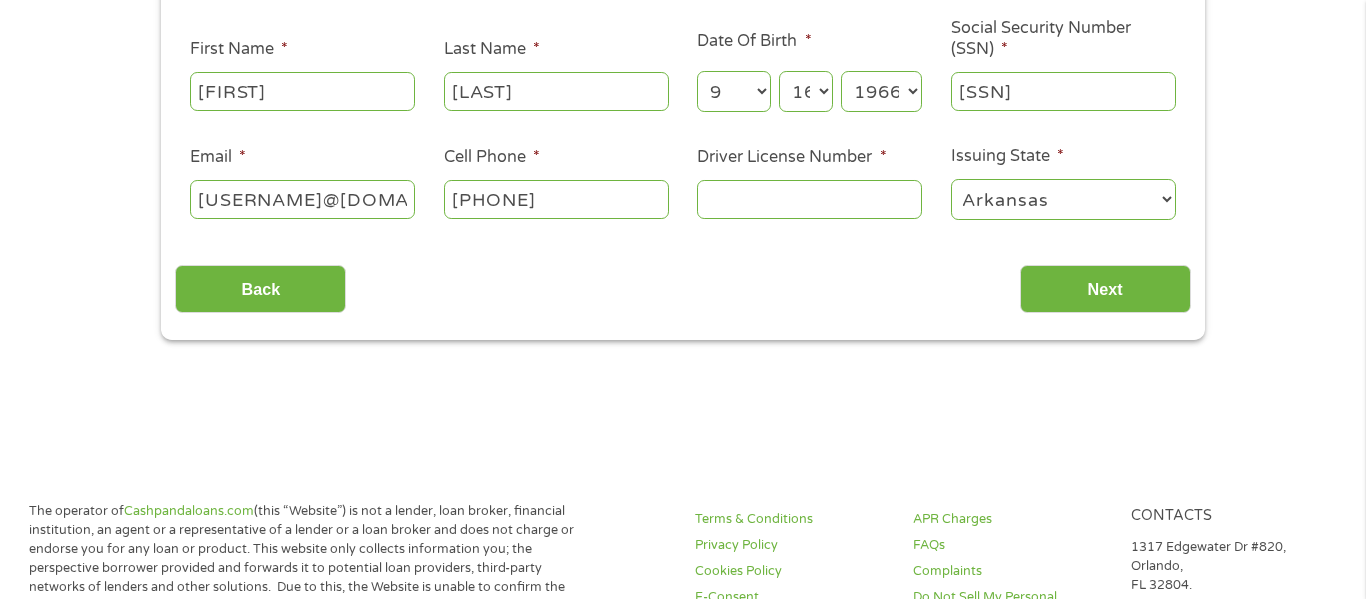 click on "[PHONE]" at bounding box center (556, 199) 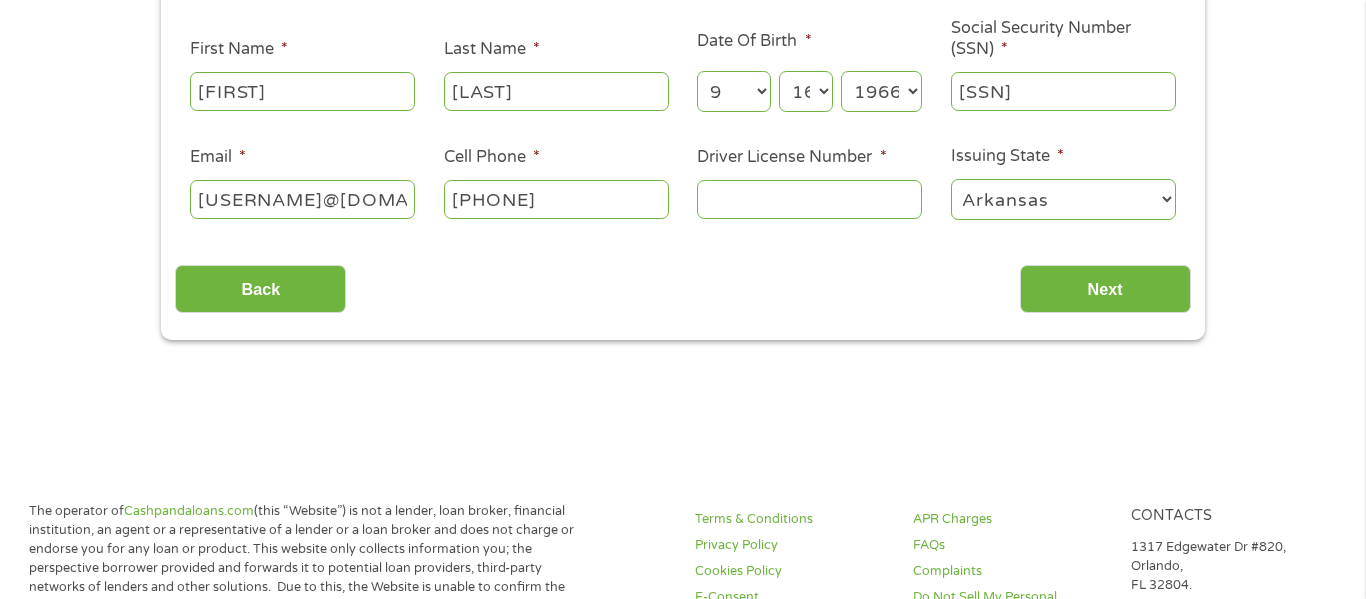 type on "[PHONE]" 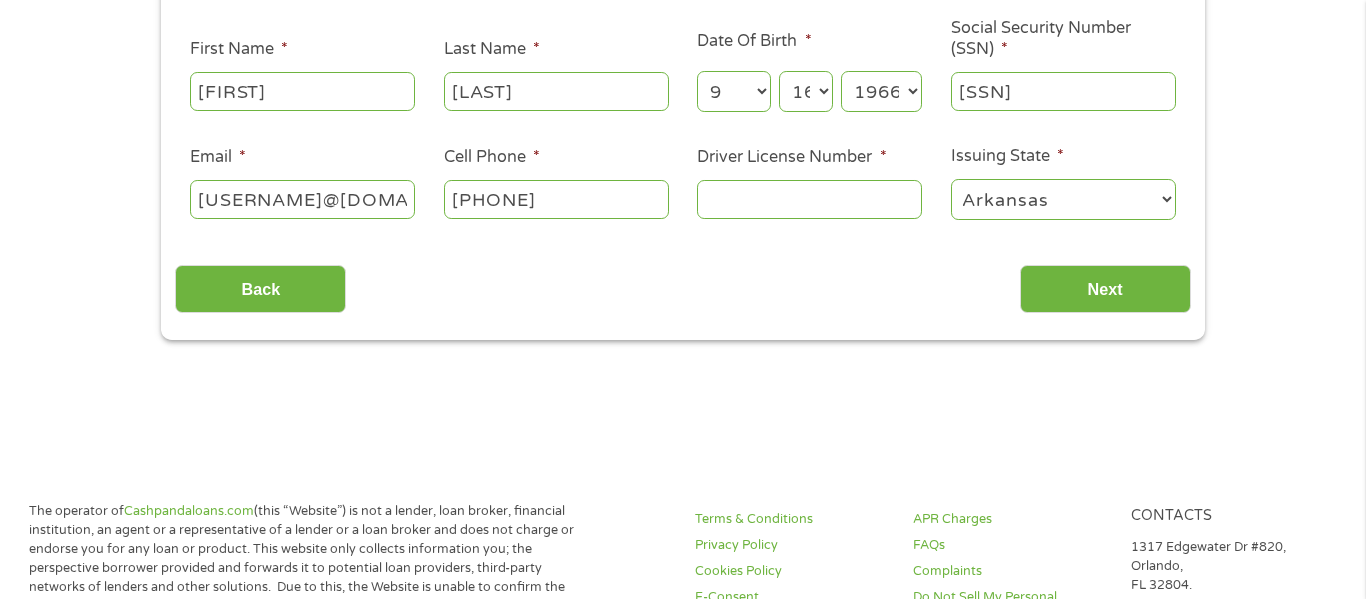 click on "Driver License Number *" at bounding box center (809, 199) 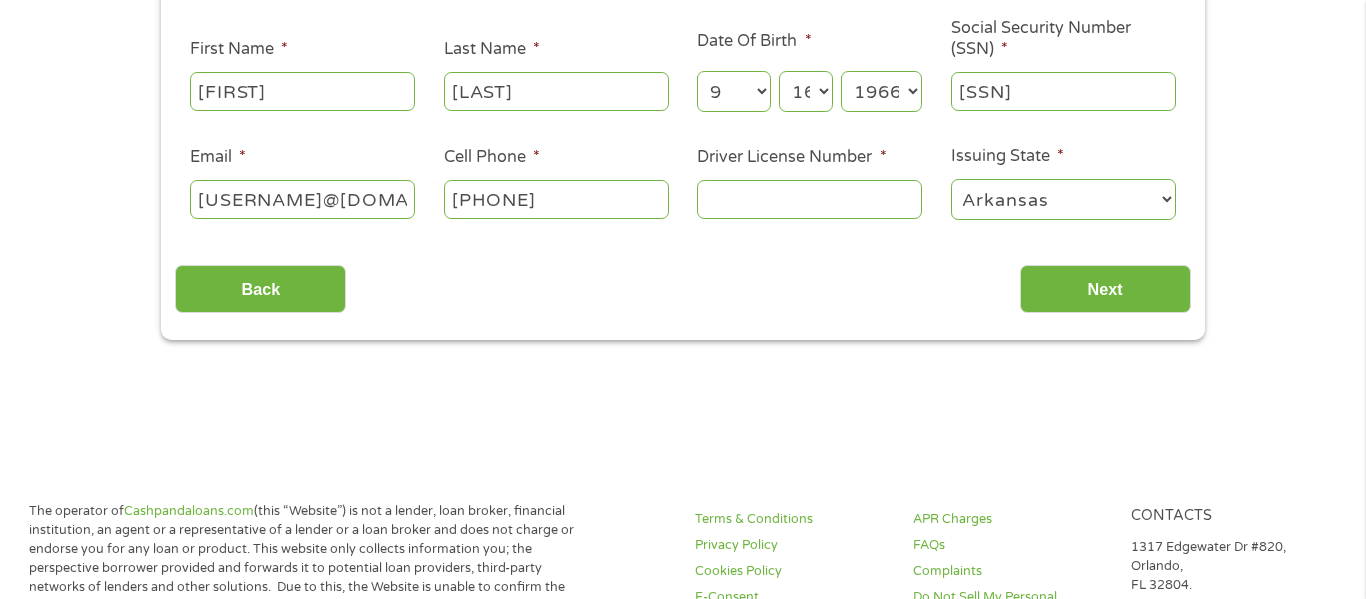 click on "Driver License Number *" at bounding box center [809, 199] 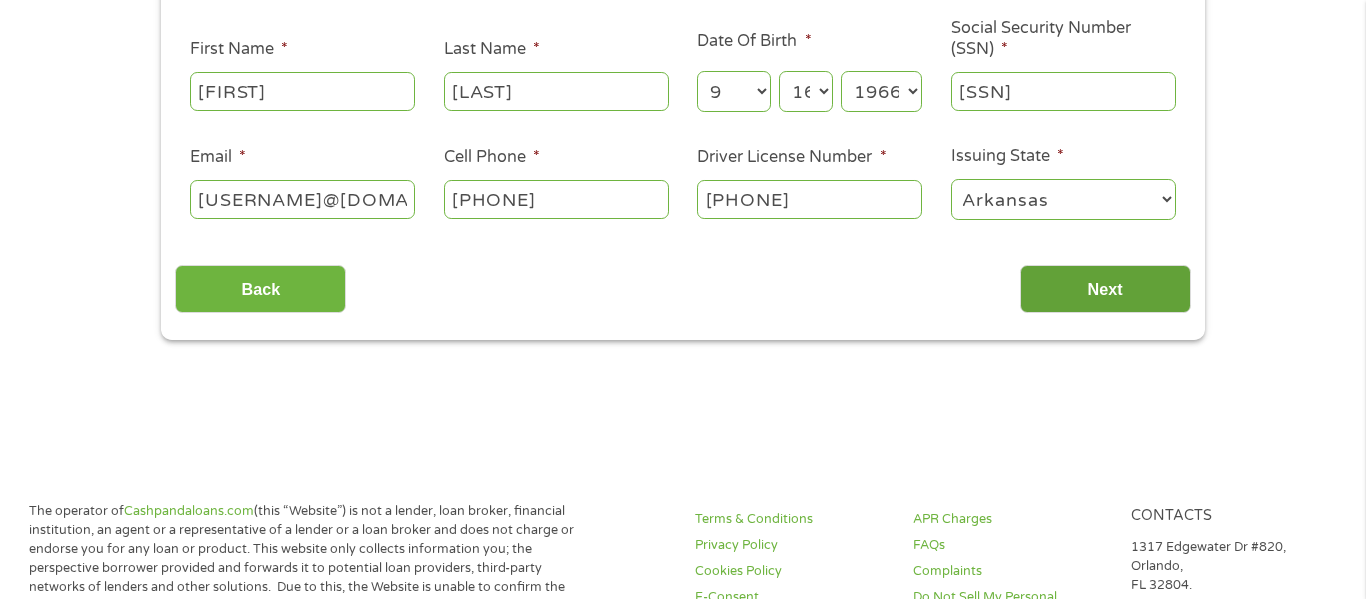 type on "[PHONE]" 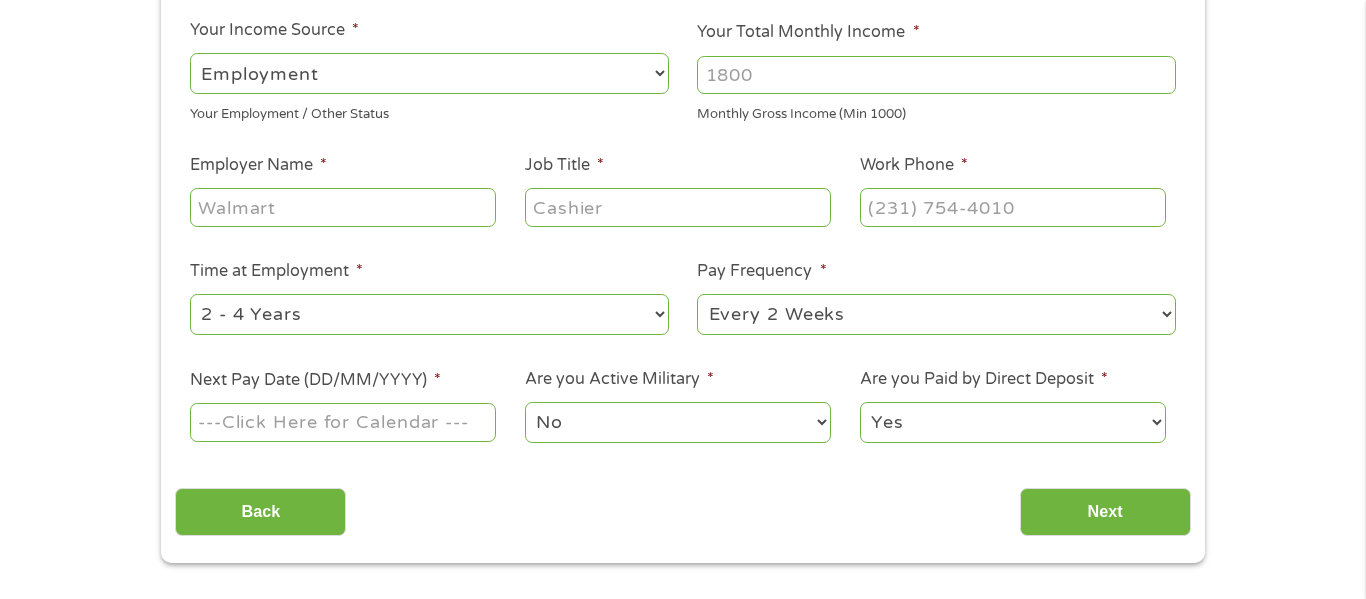 scroll, scrollTop: 17, scrollLeft: 0, axis: vertical 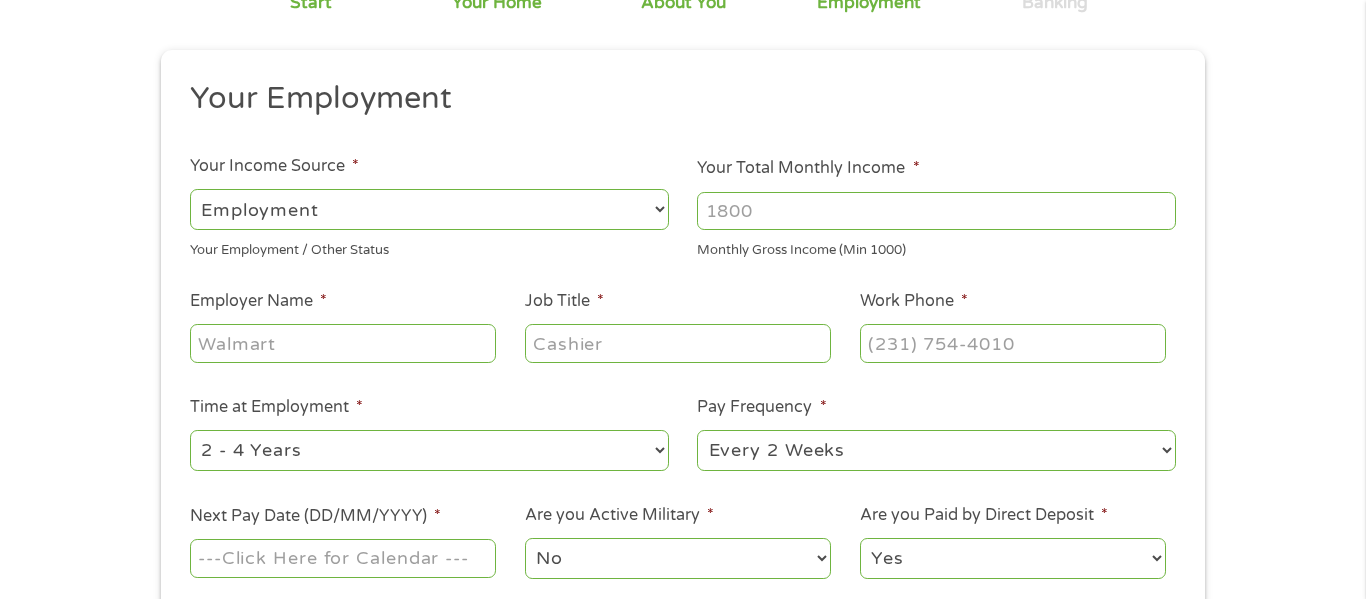 click on "--- Choose one --- Employment Self Employed Benefits" at bounding box center [429, 209] 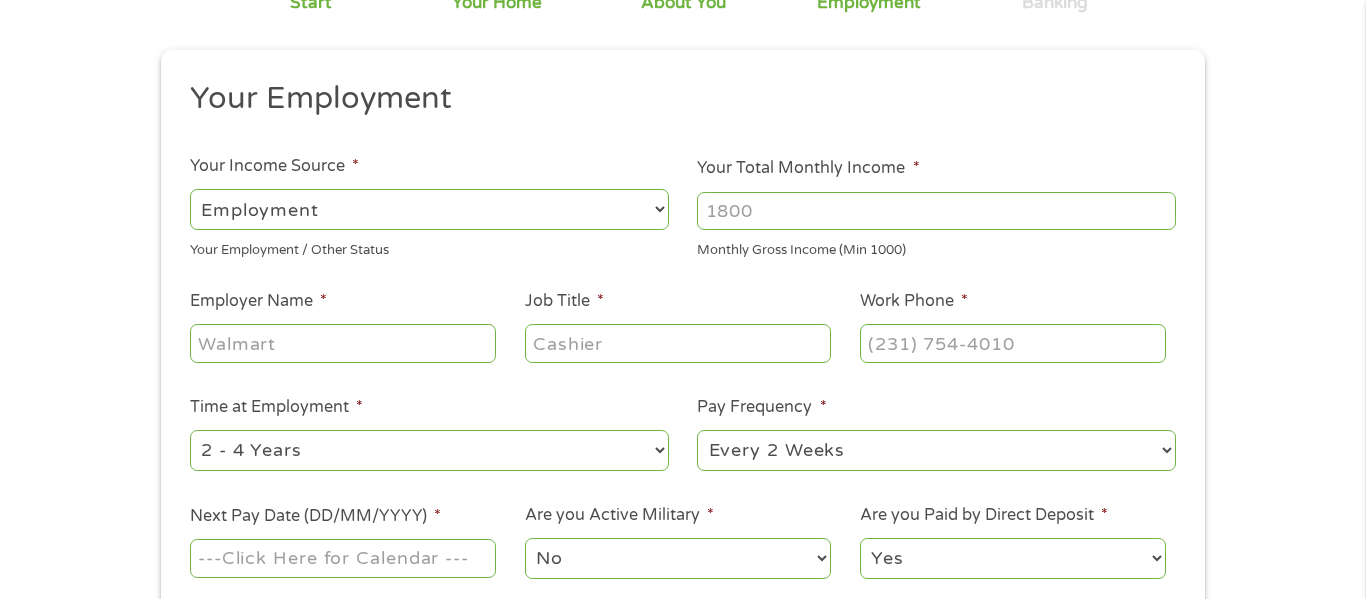 select on "benefits" 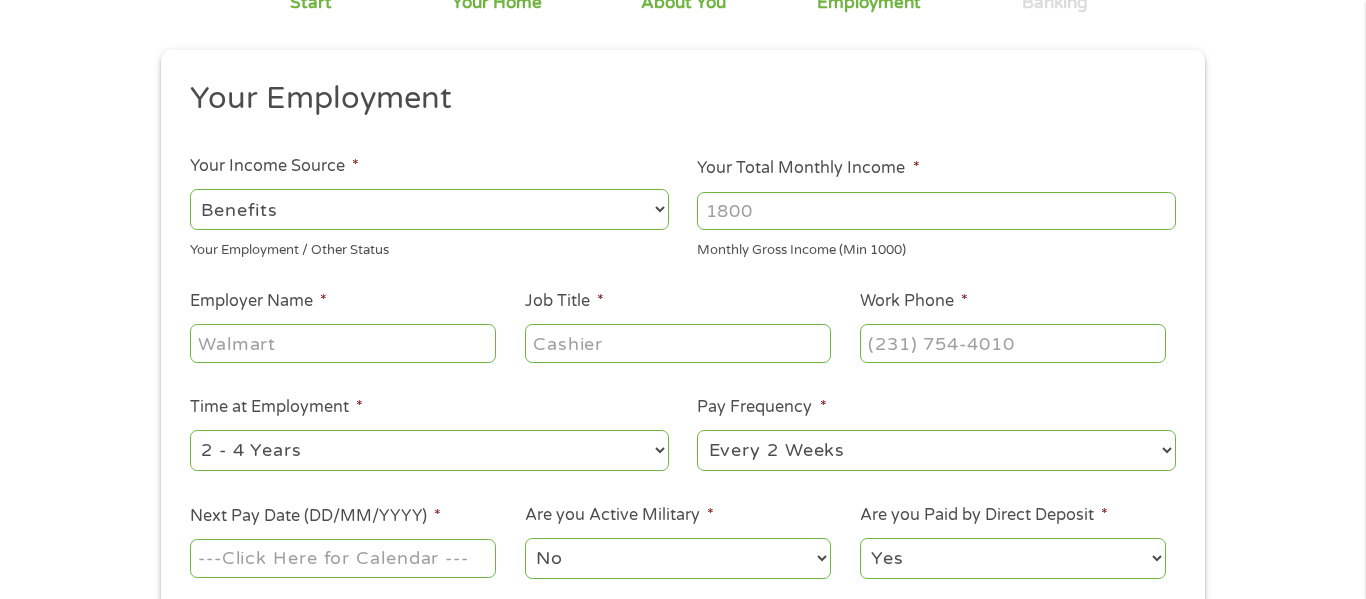 click on "--- Choose one --- Employment Self Employed Benefits" at bounding box center [429, 209] 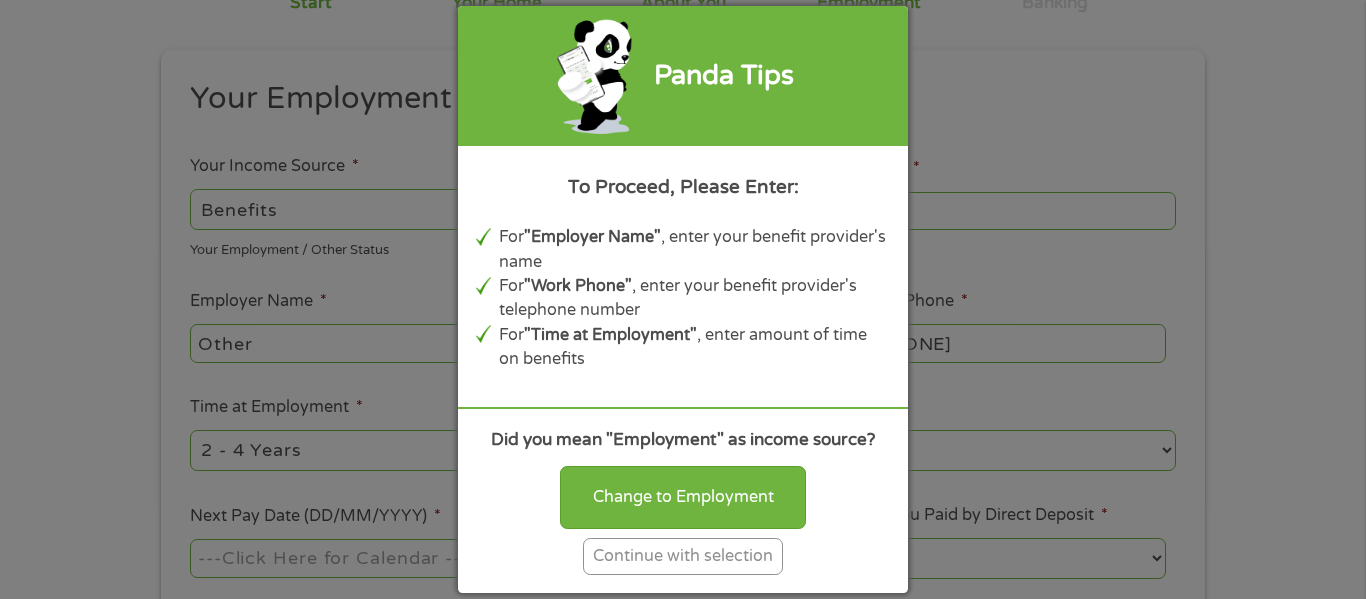 click on "Continue with selection" at bounding box center [683, 556] 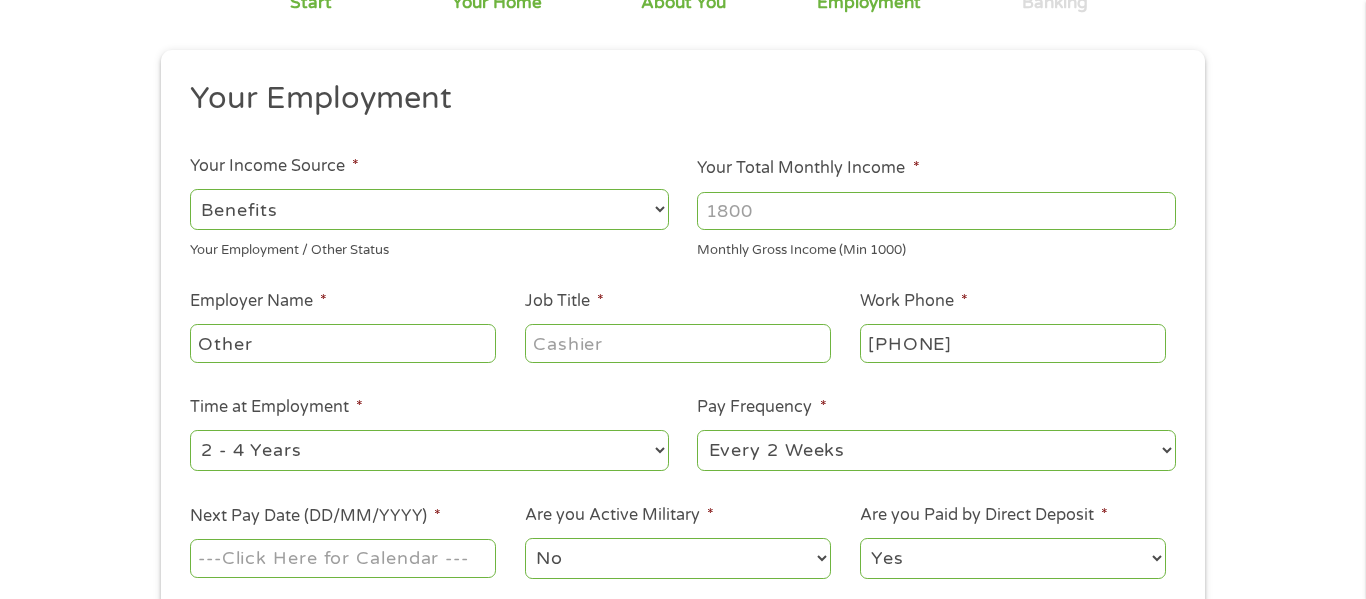 click on "Your Total Monthly Income *" at bounding box center (936, 211) 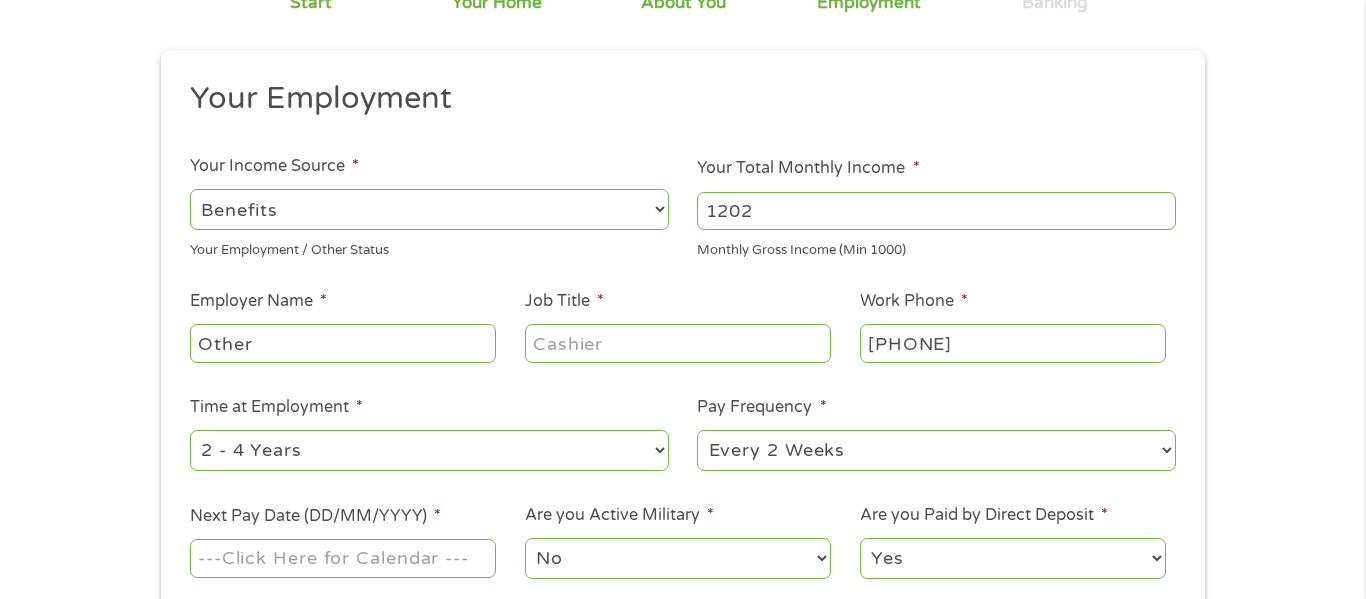 type on "1202" 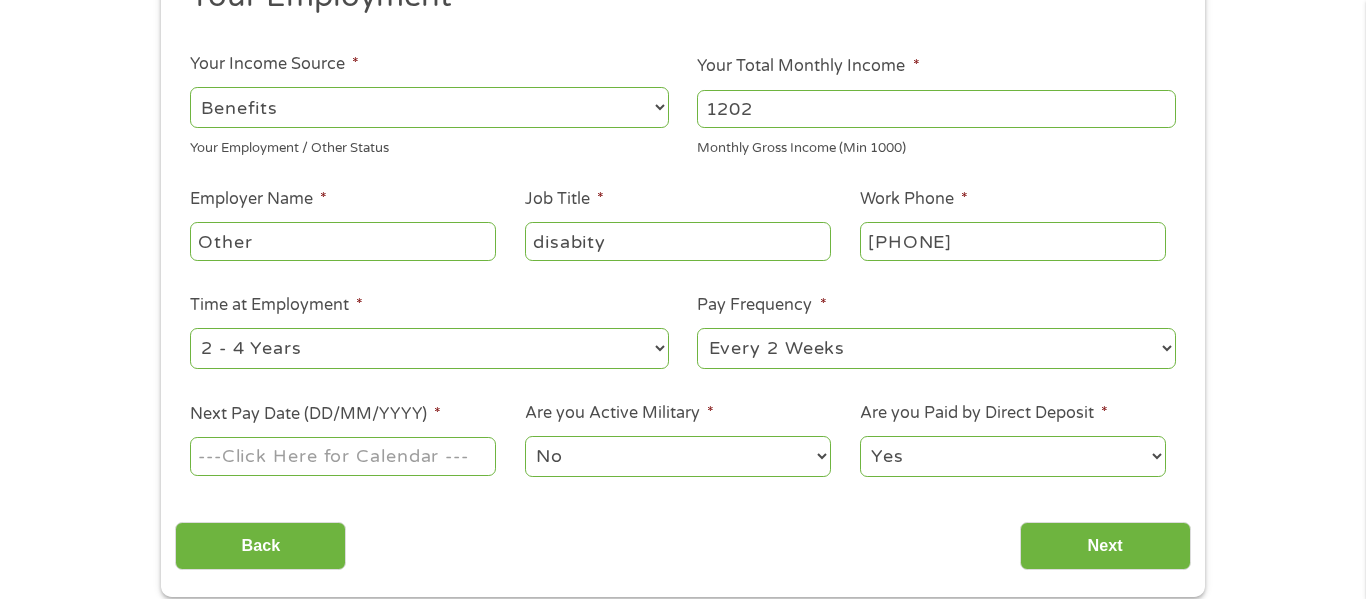 scroll, scrollTop: 290, scrollLeft: 0, axis: vertical 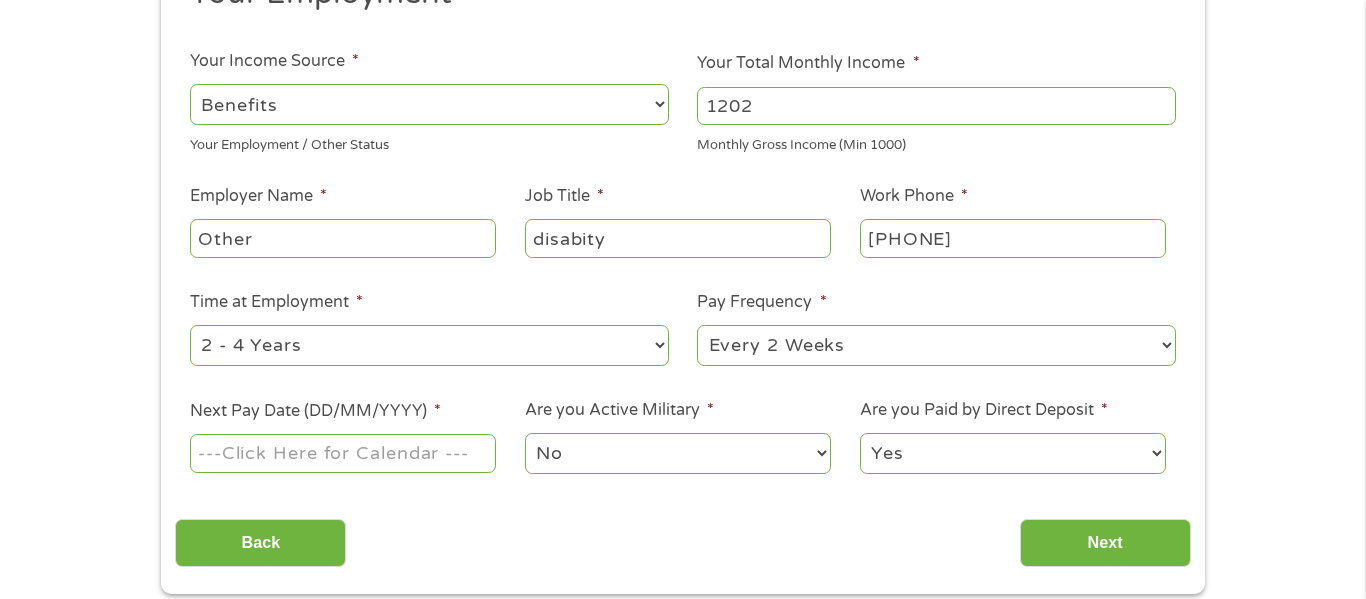 type on "disabity" 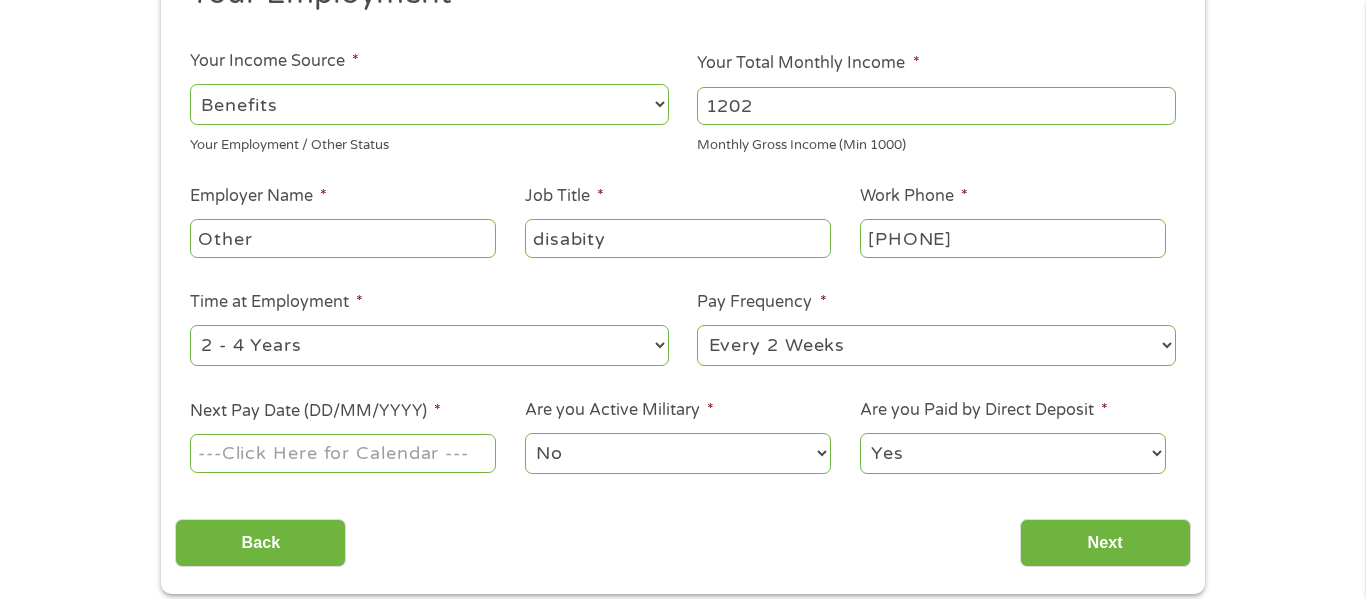 click on "--- Choose one --- Every 2 Weeks Every Week Monthly Semi-Monthly" at bounding box center [936, 345] 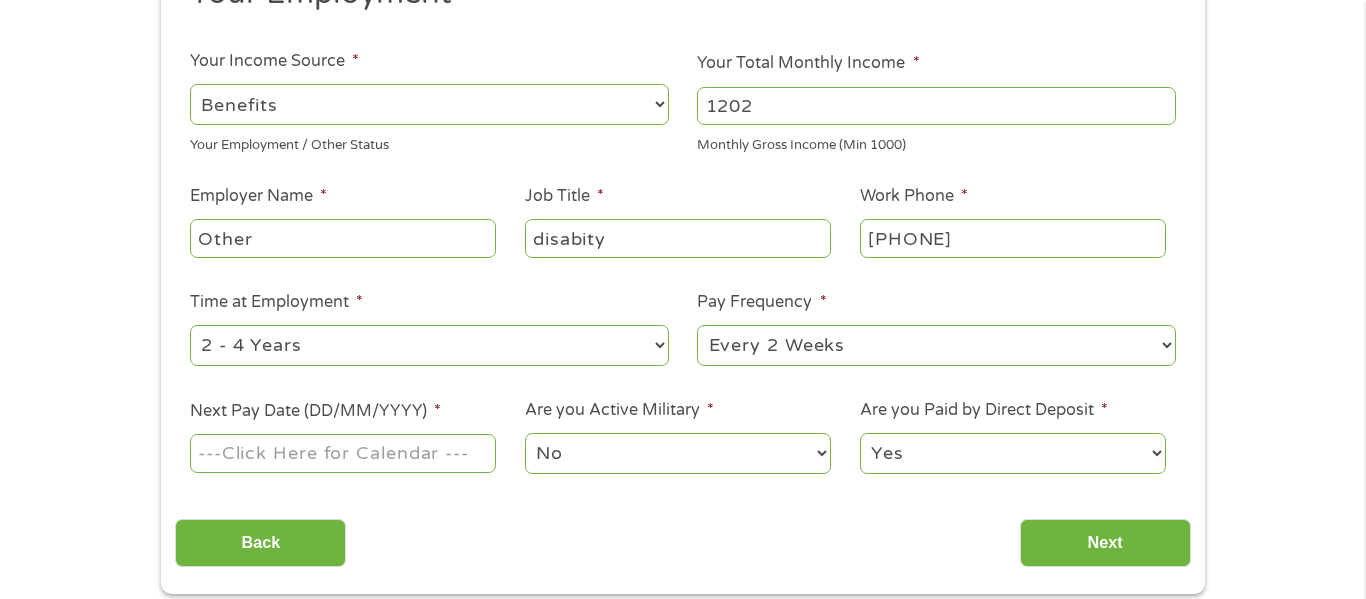 select on "monthly" 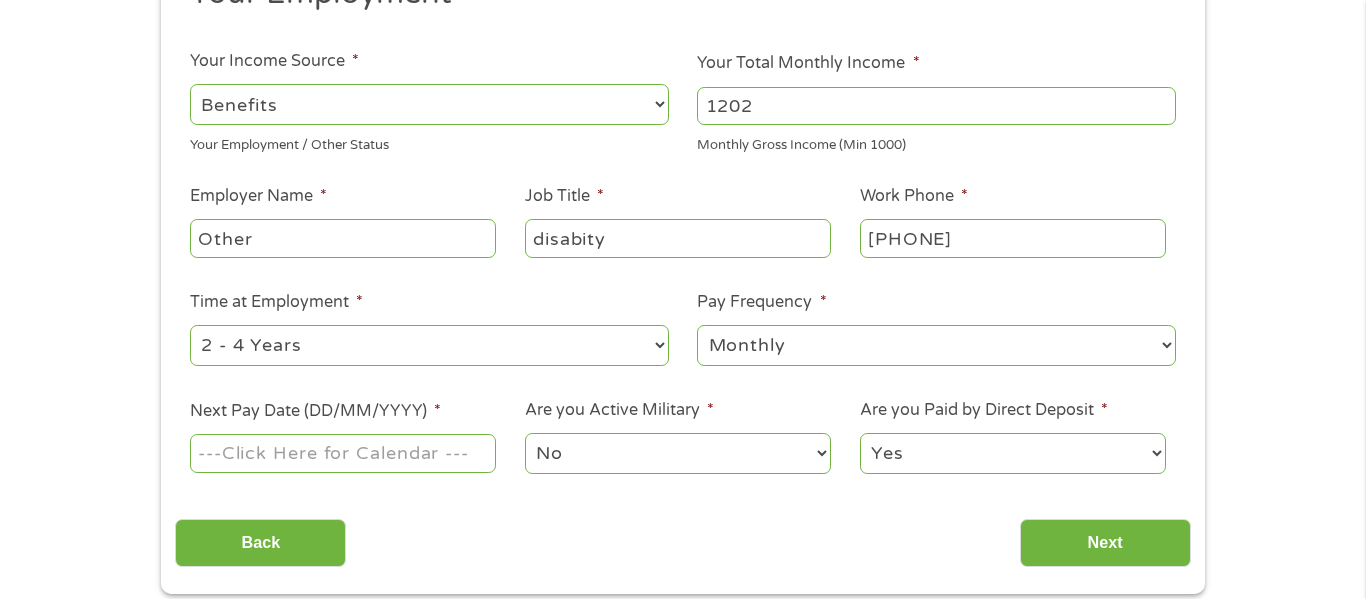 click on "--- Choose one --- Every 2 Weeks Every Week Monthly Semi-Monthly" at bounding box center [936, 345] 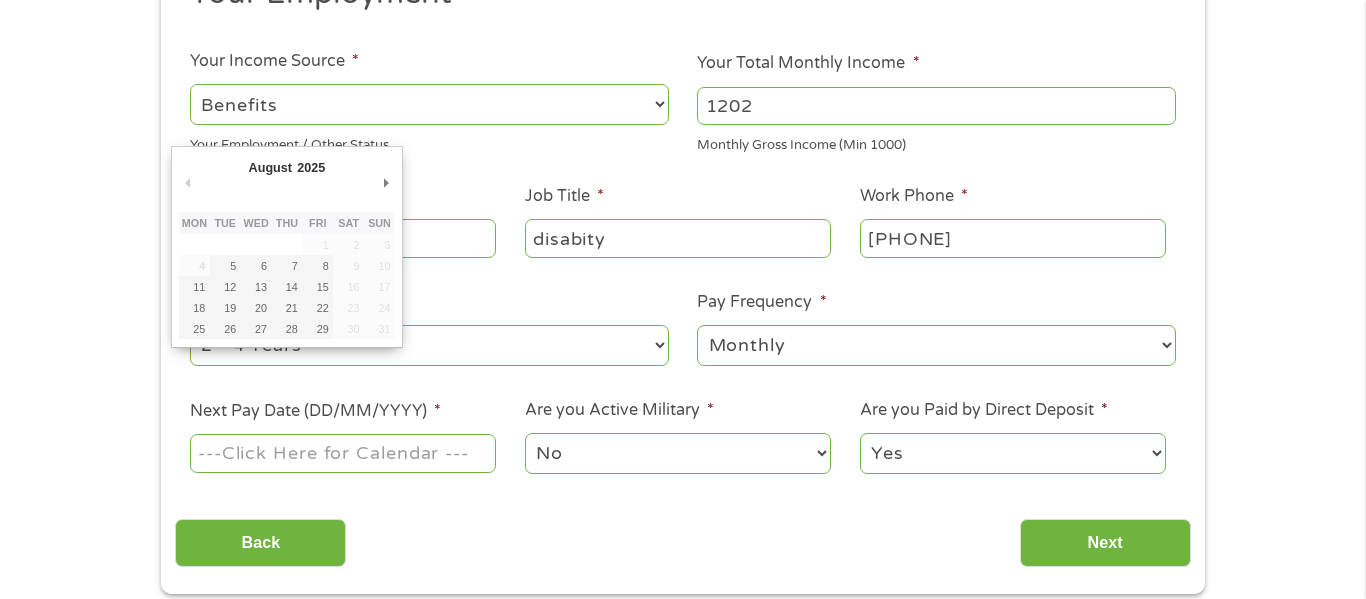 click on "Next Pay Date (DD/MM/YYYY) *" at bounding box center [343, 453] 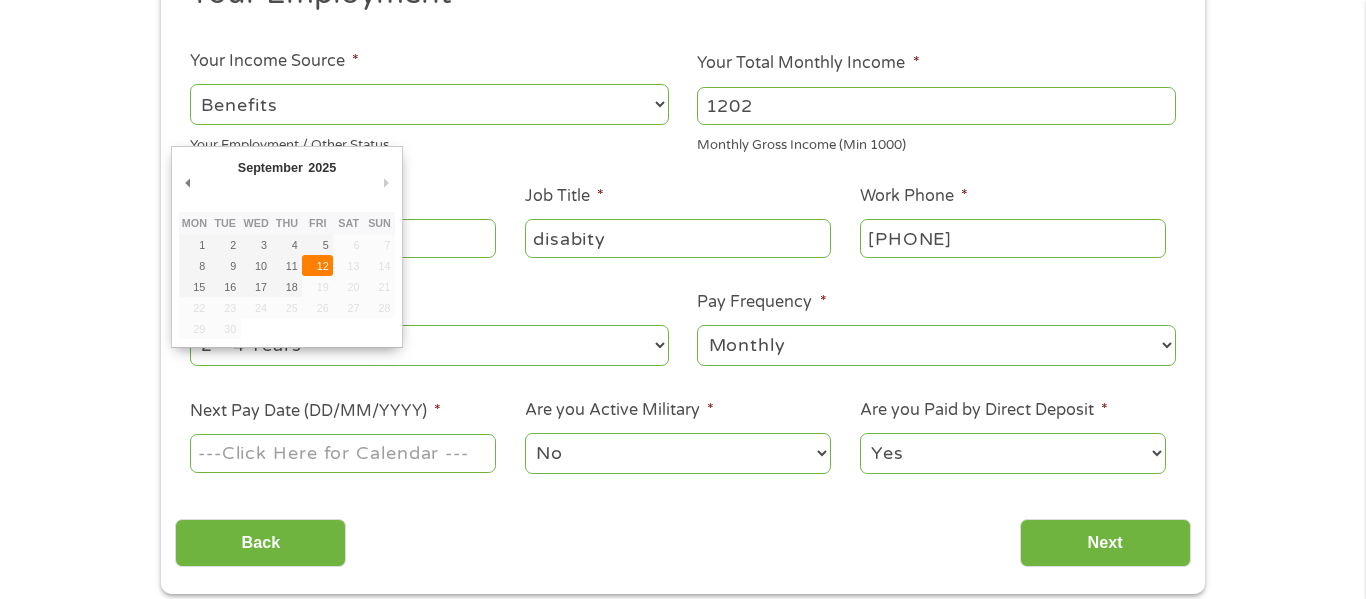 type on "[DATE]" 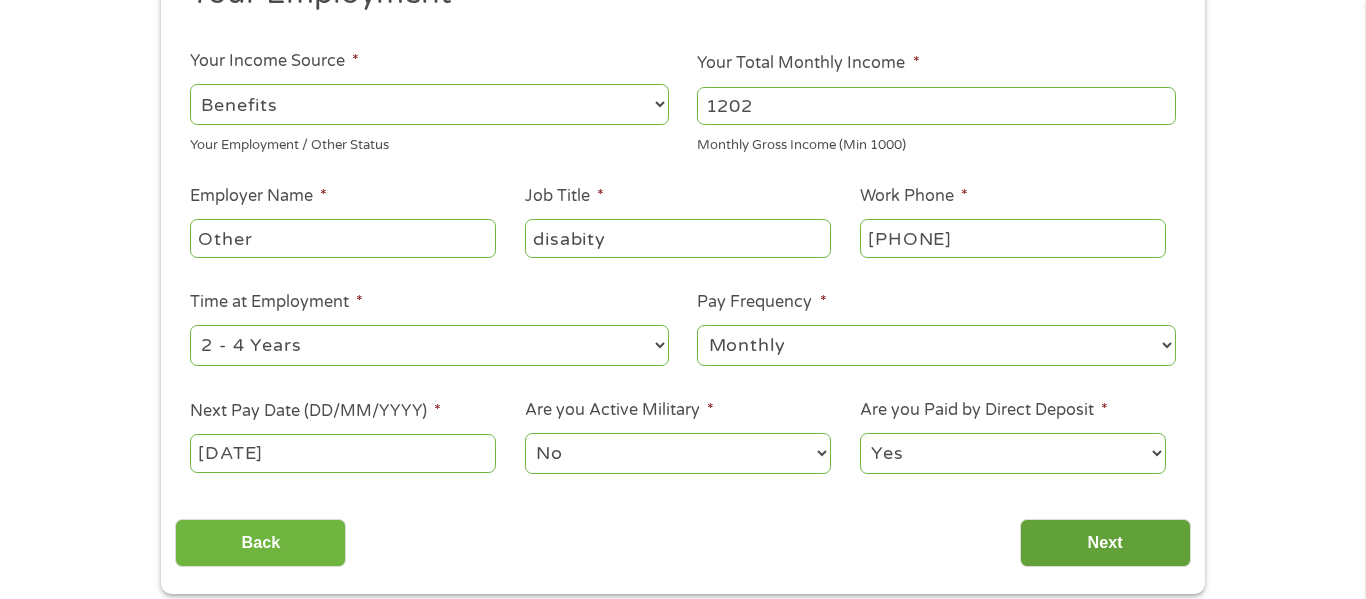 click on "Next" at bounding box center [1105, 543] 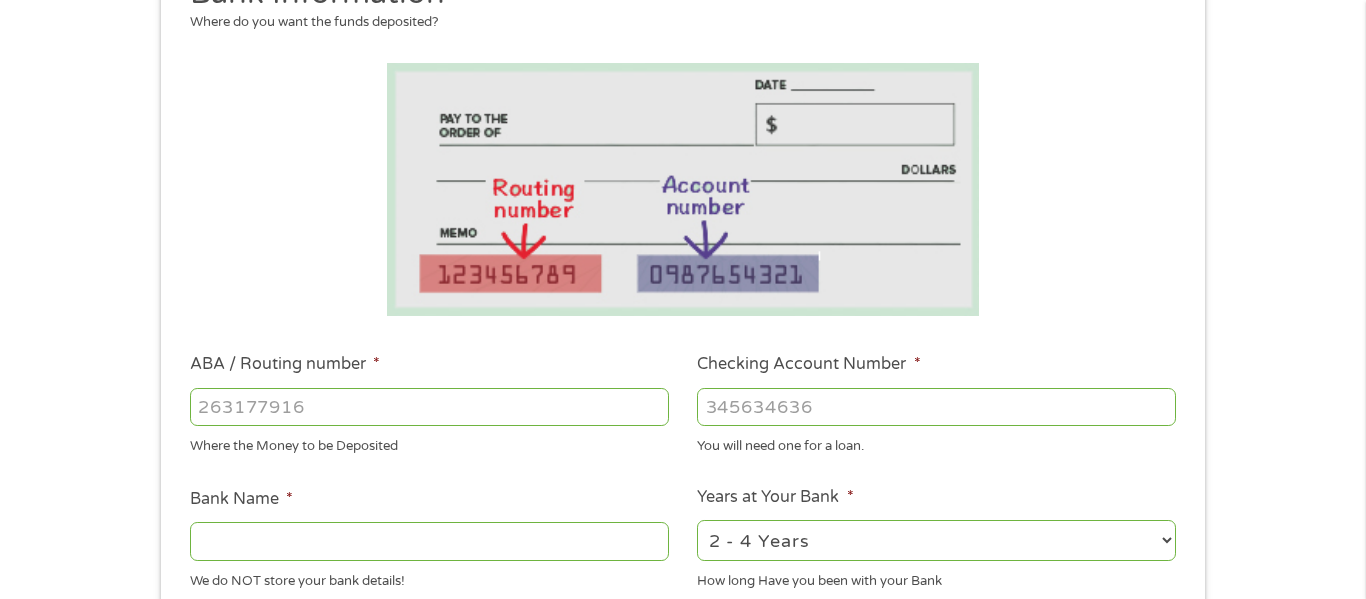 scroll, scrollTop: 8, scrollLeft: 8, axis: both 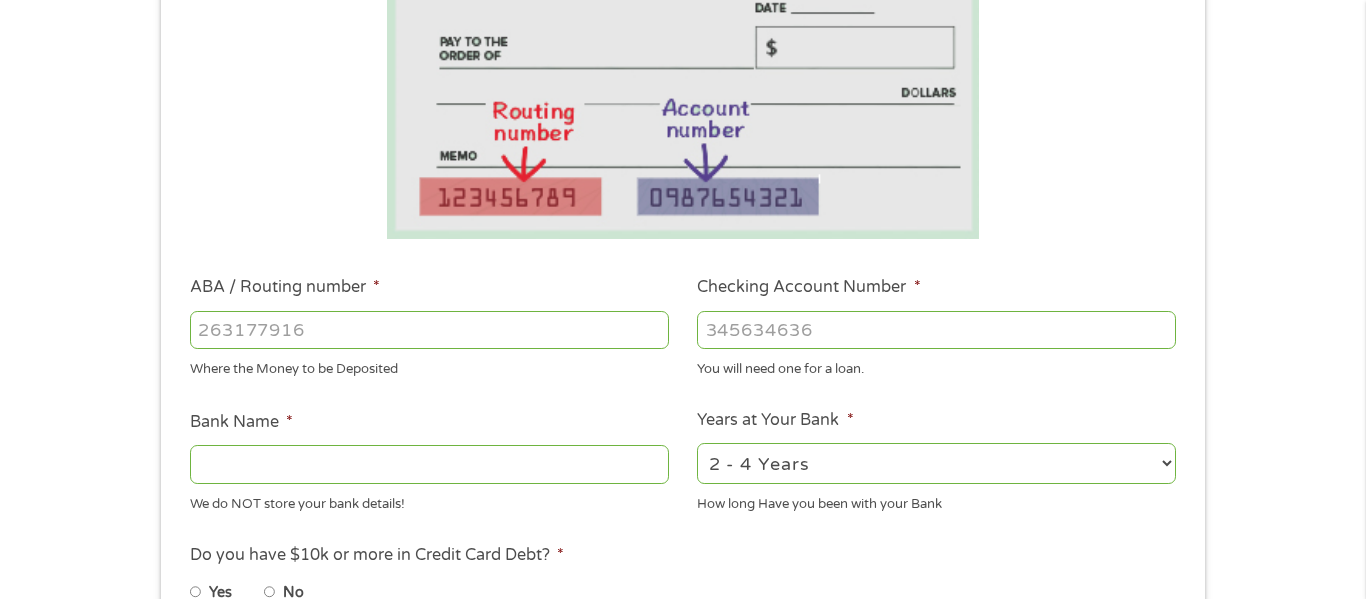 click on "ABA / Routing number *" at bounding box center (429, 330) 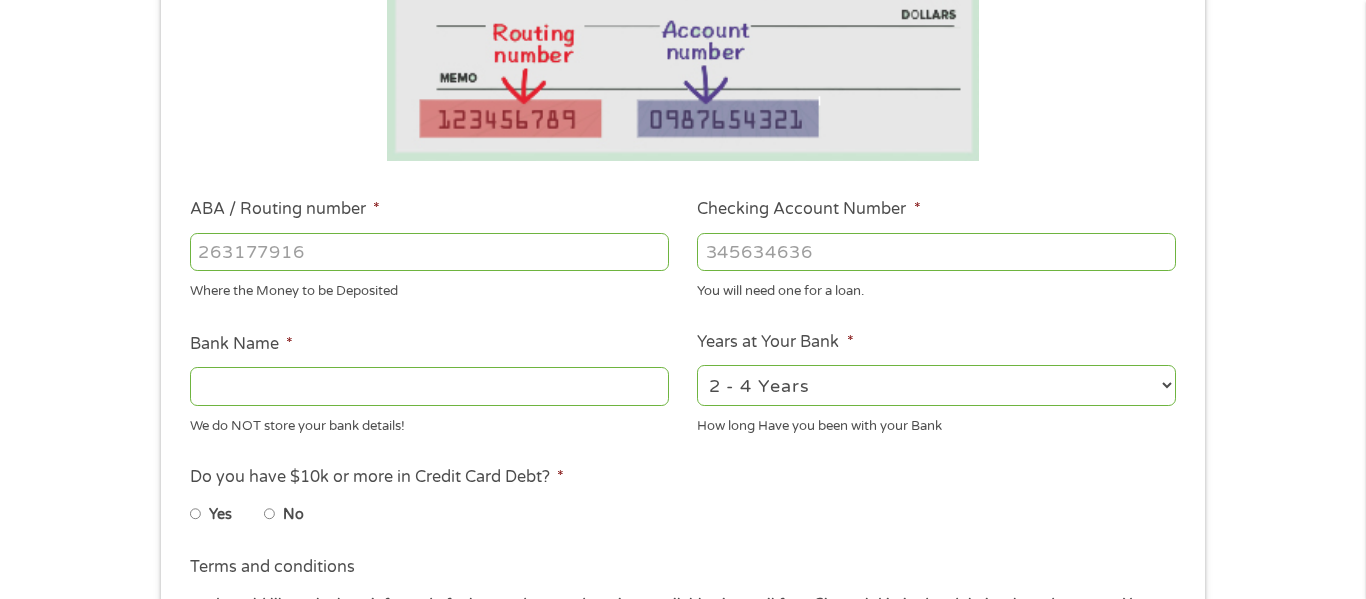 scroll, scrollTop: 449, scrollLeft: 0, axis: vertical 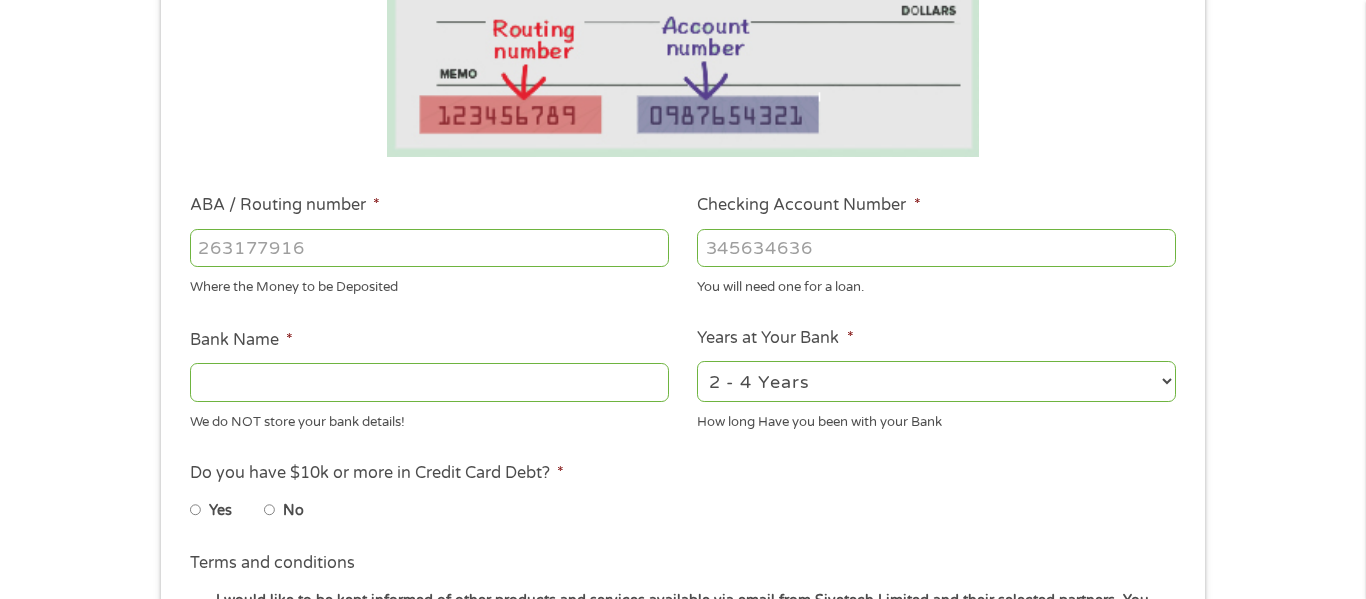 click on "No" at bounding box center (270, 510) 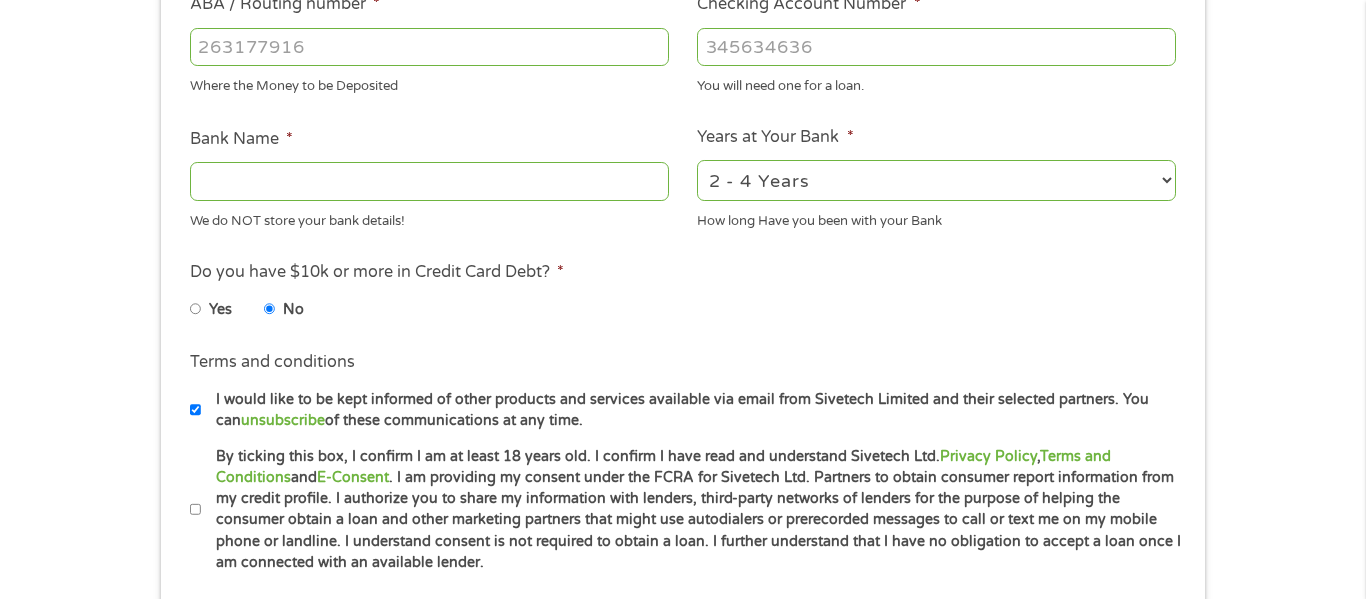 scroll, scrollTop: 666, scrollLeft: 0, axis: vertical 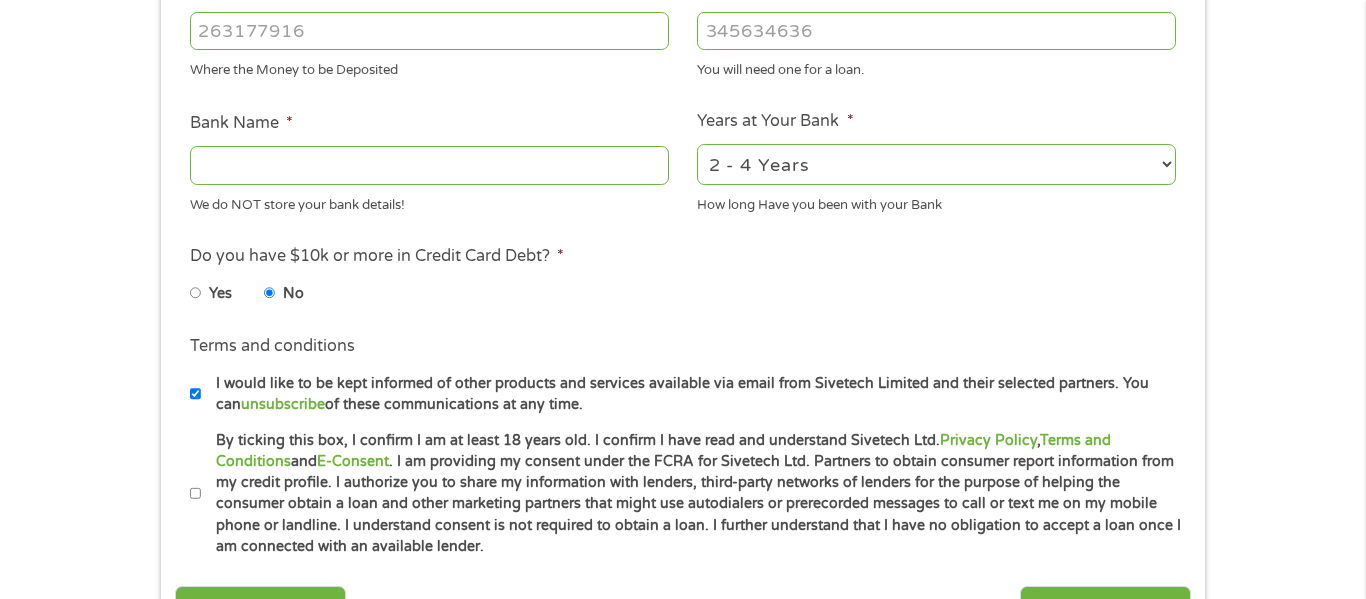 click on "By ticking this box, I confirm I am at least 18 years old. I confirm I have read and understand Sivetech Ltd.  Privacy Policy ,  Terms and Conditions  and  E-Consent . I am providing my consent under the FCRA for Sivetech Ltd. Partners to obtain consumer report information from my credit profile. I authorize you to share my information with lenders, third-party networks of lenders for the purpose of helping the consumer obtain a loan and other marketing partners that might use autodialers or prerecorded messages to call or text me on my mobile phone or landline. I understand consent is not required to obtain a loan. I further understand that I have no obligation to accept a loan once I am connected with an available lender." at bounding box center [691, 494] 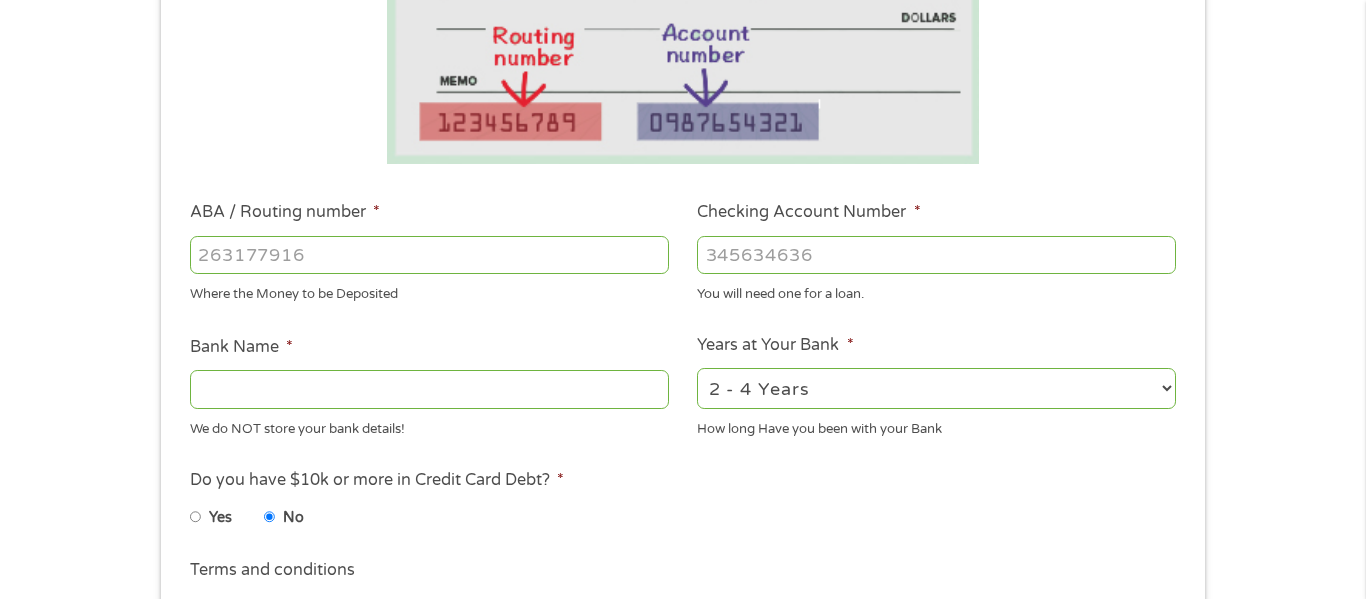 scroll, scrollTop: 433, scrollLeft: 0, axis: vertical 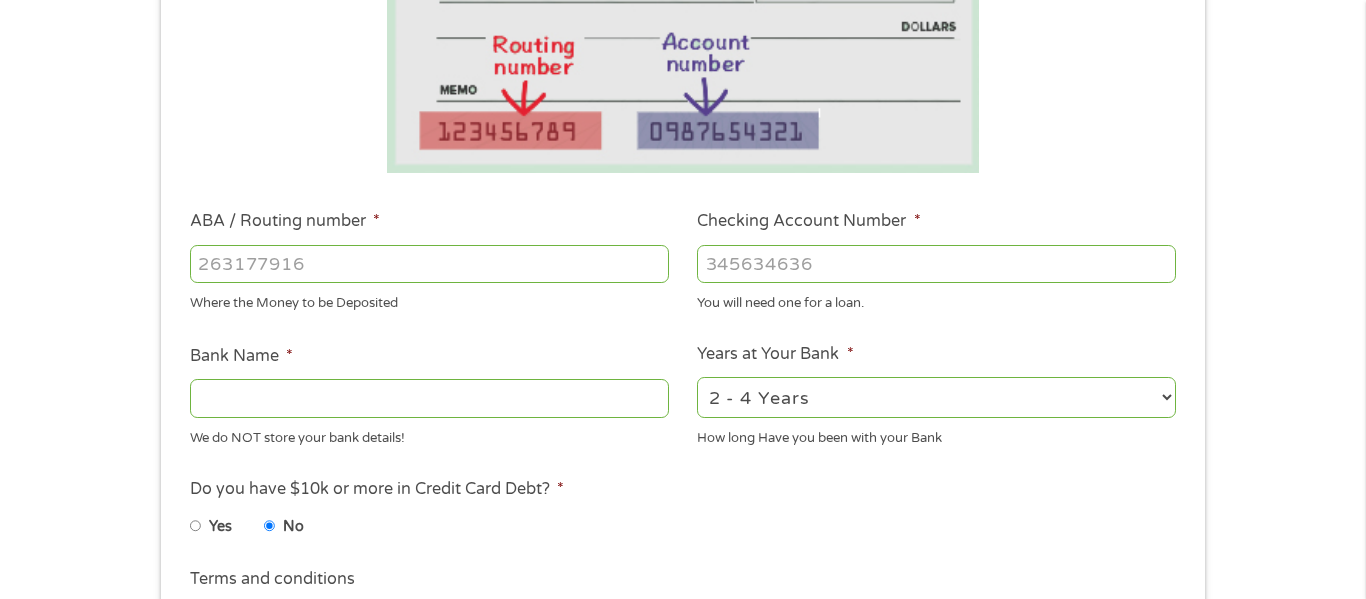 click on "ABA / Routing number *" at bounding box center [429, 264] 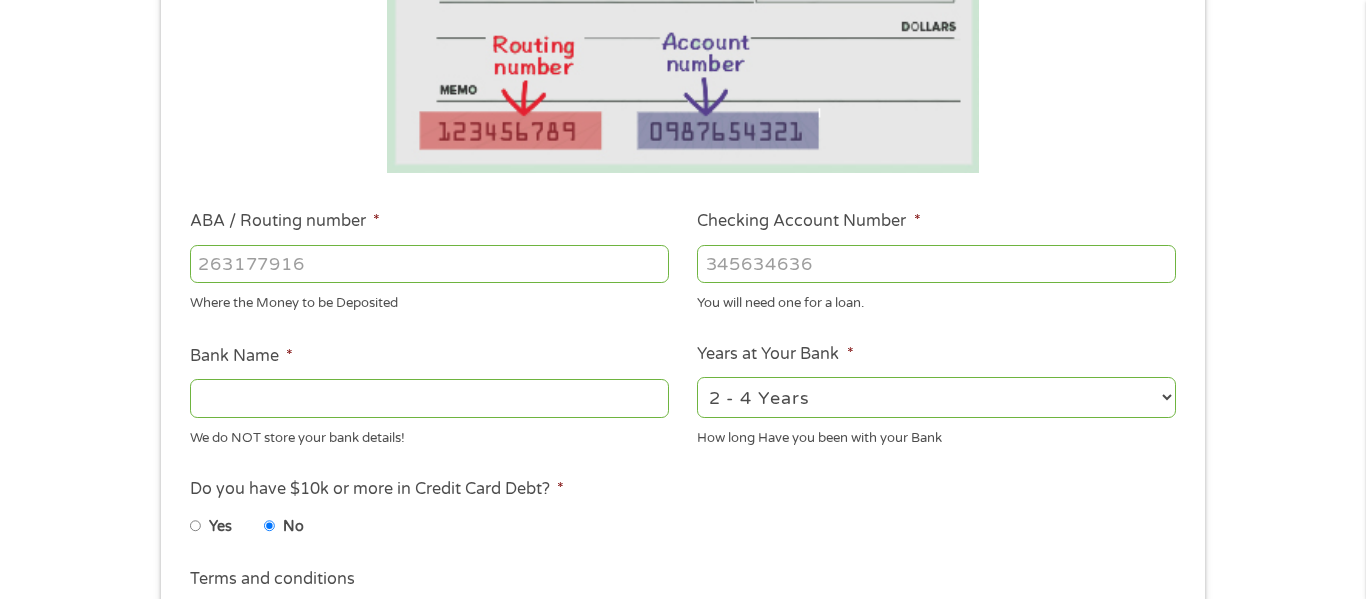 type on "[NUMBER]" 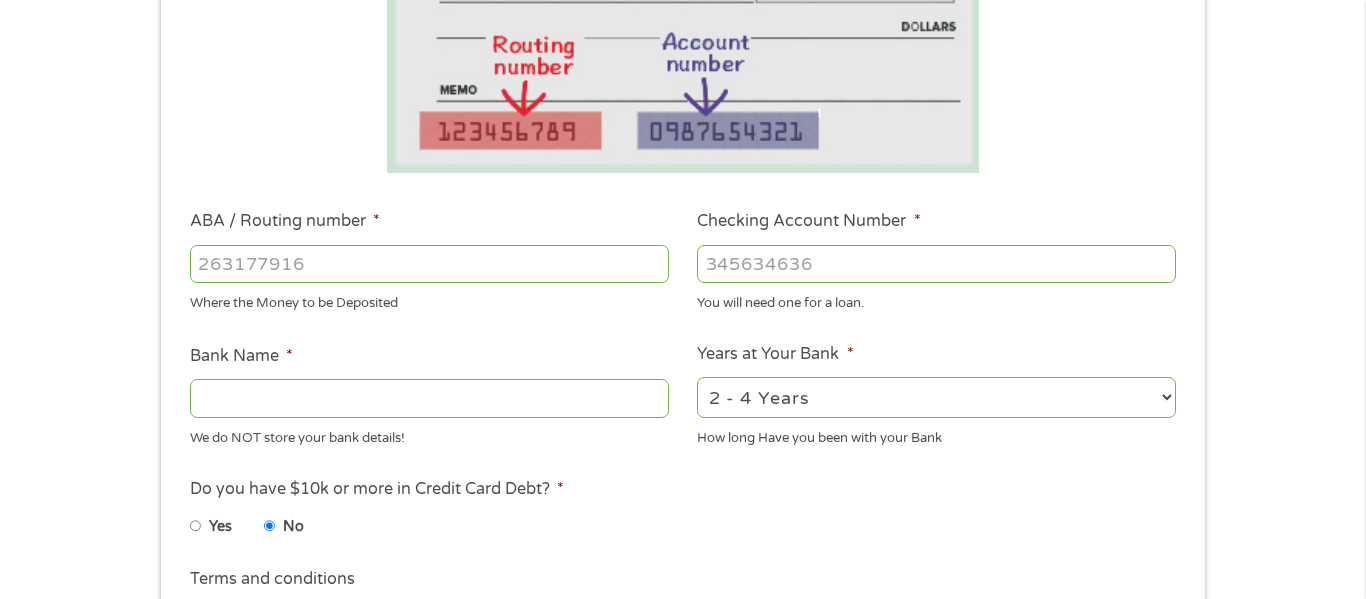 type on "[BANK_NAME]" 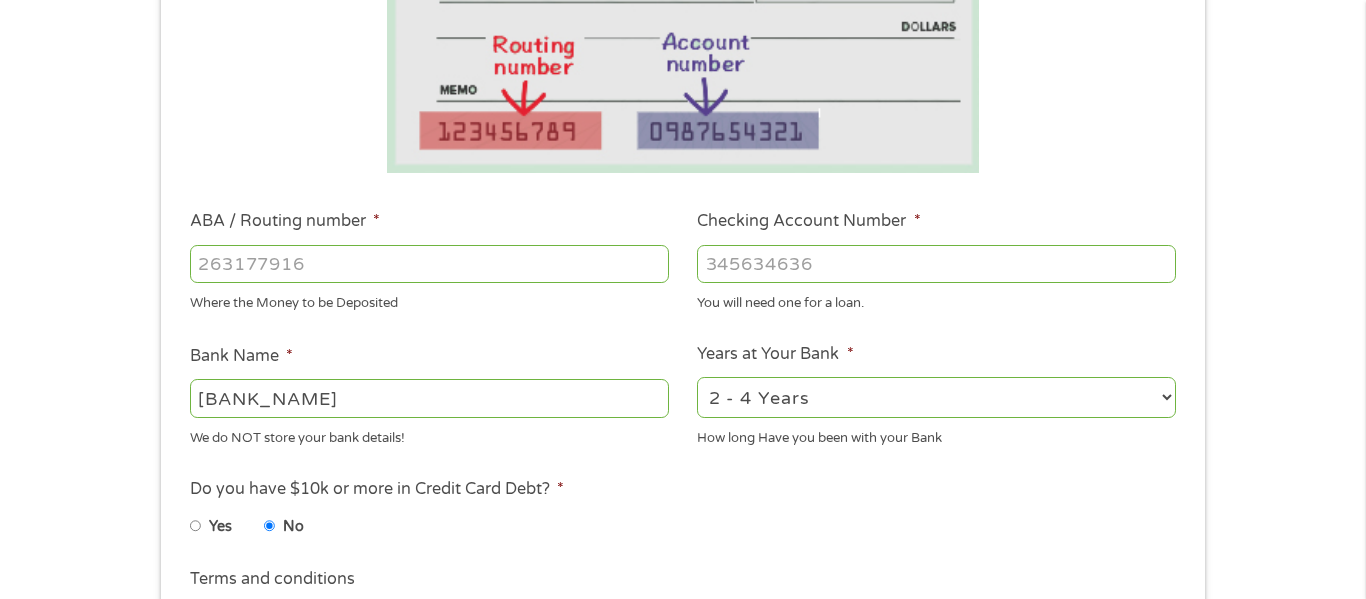 type on "[NUMBER]" 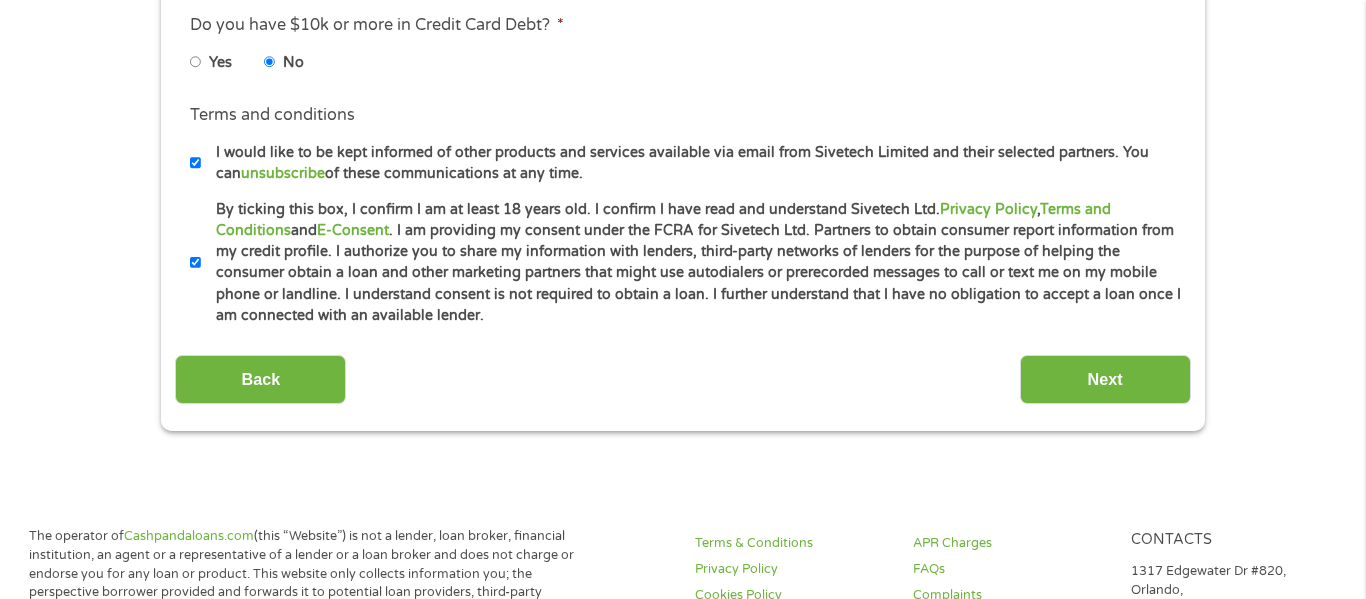 scroll, scrollTop: 1007, scrollLeft: 0, axis: vertical 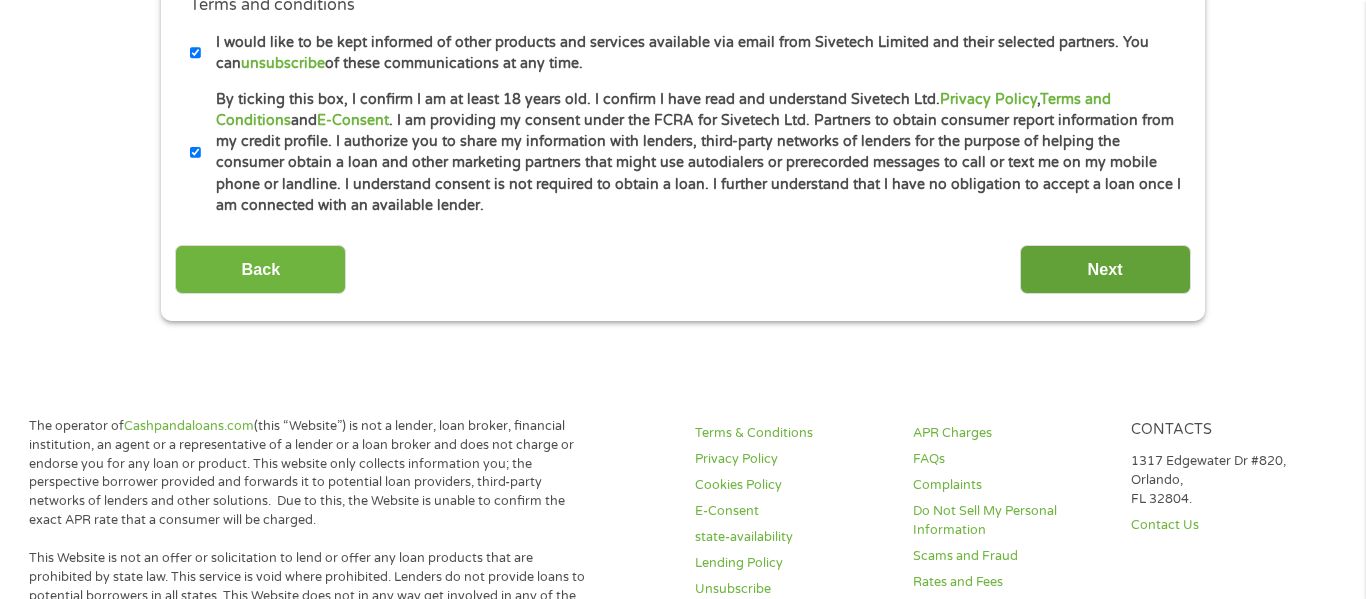 type on "[NUMBER]" 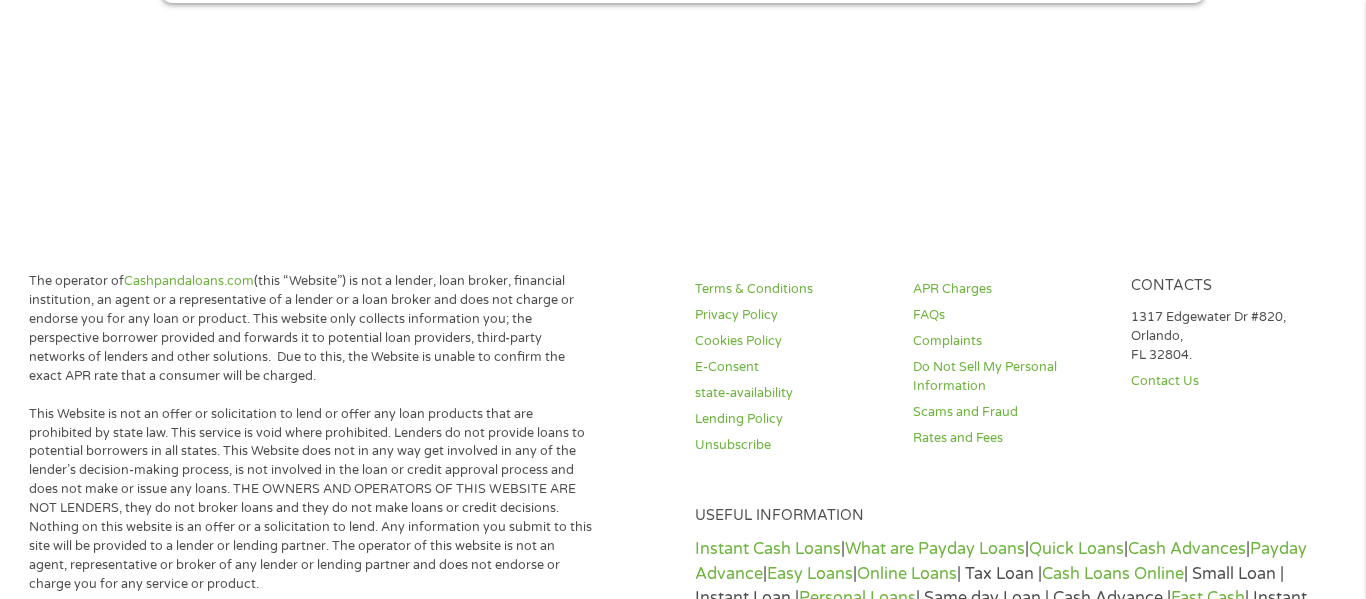 scroll, scrollTop: 8, scrollLeft: 8, axis: both 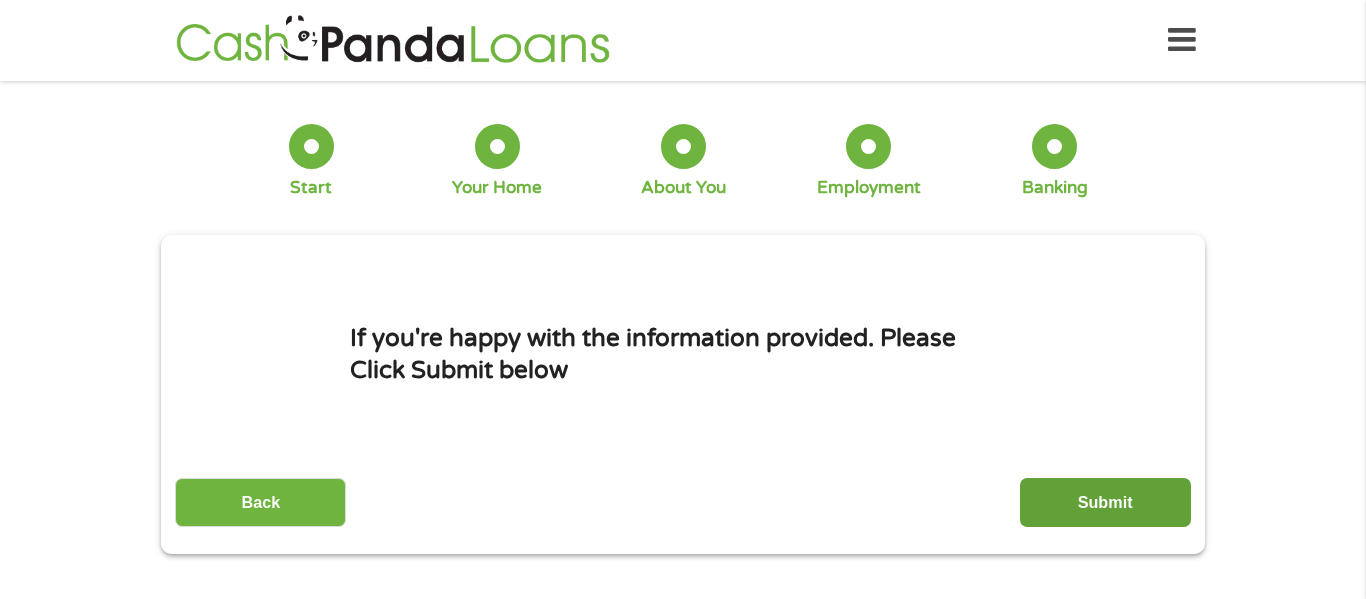 click on "Submit" at bounding box center (1105, 502) 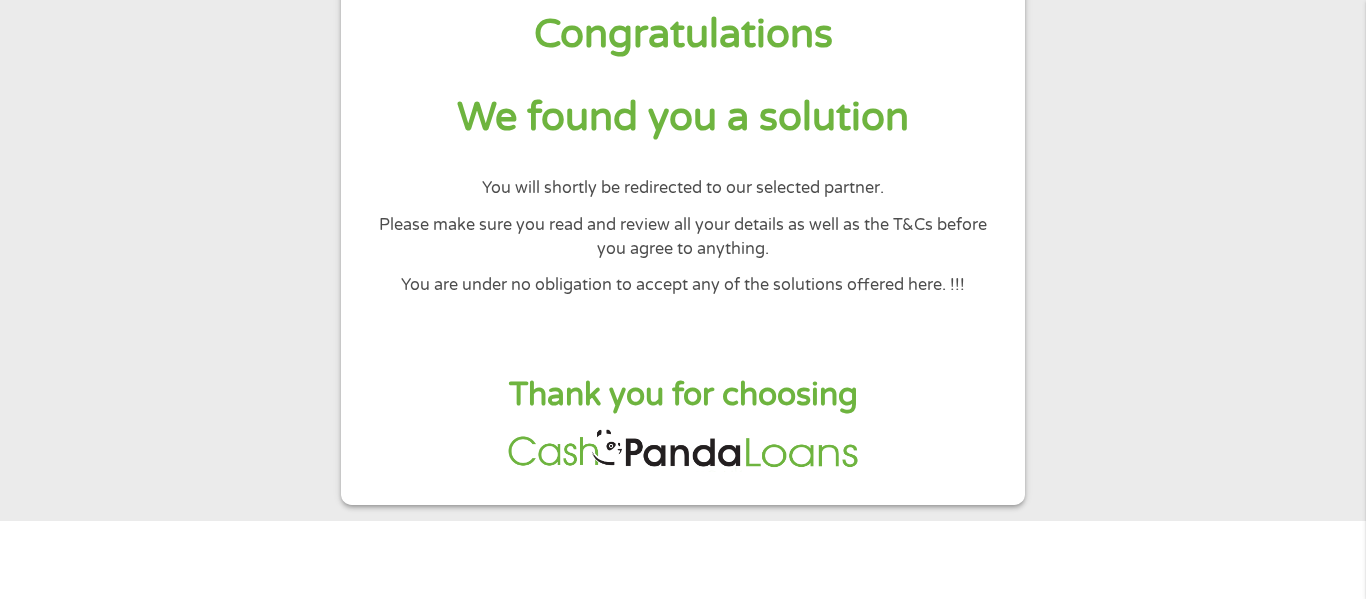 scroll, scrollTop: 120, scrollLeft: 0, axis: vertical 